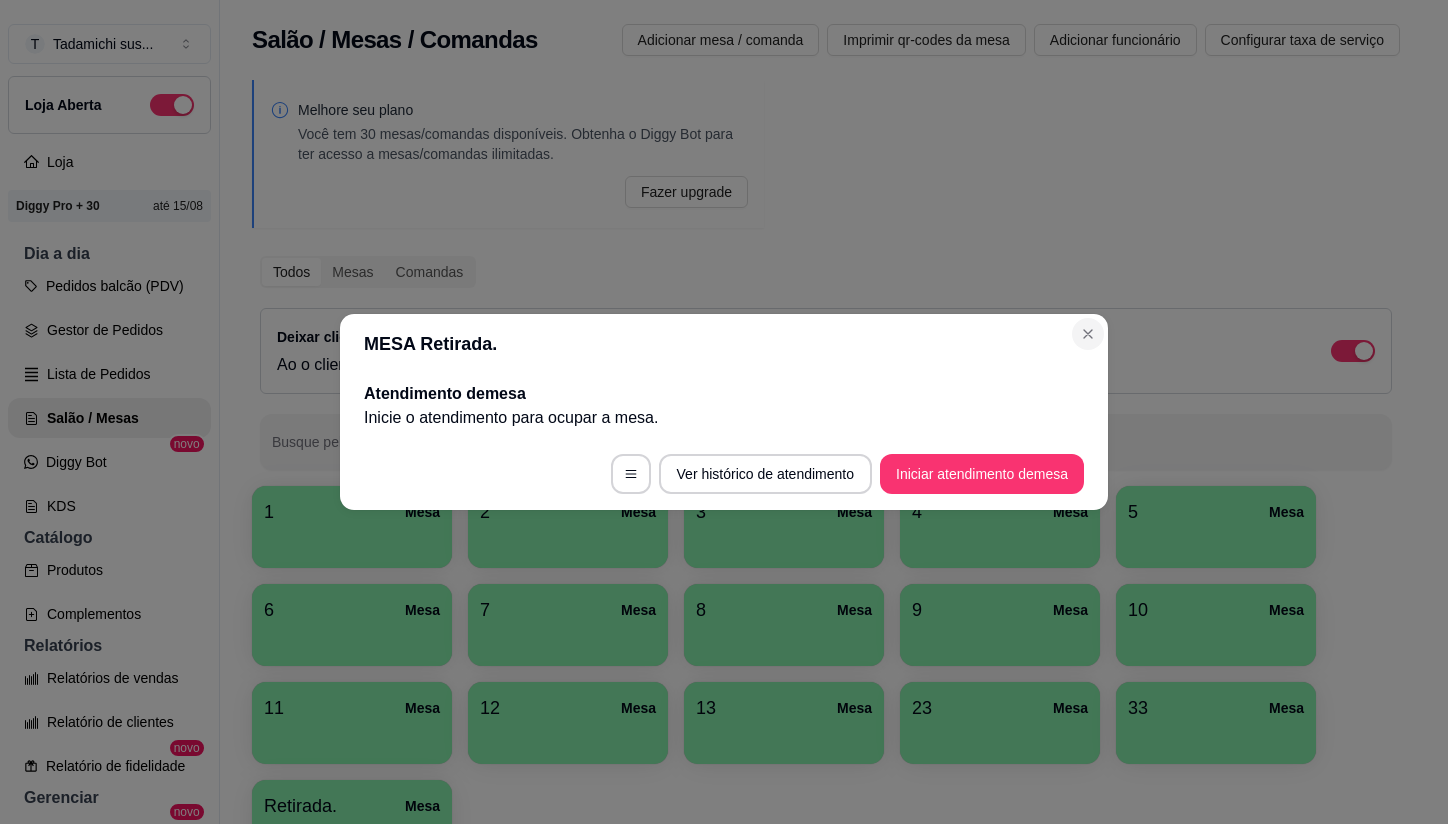 scroll, scrollTop: 0, scrollLeft: 0, axis: both 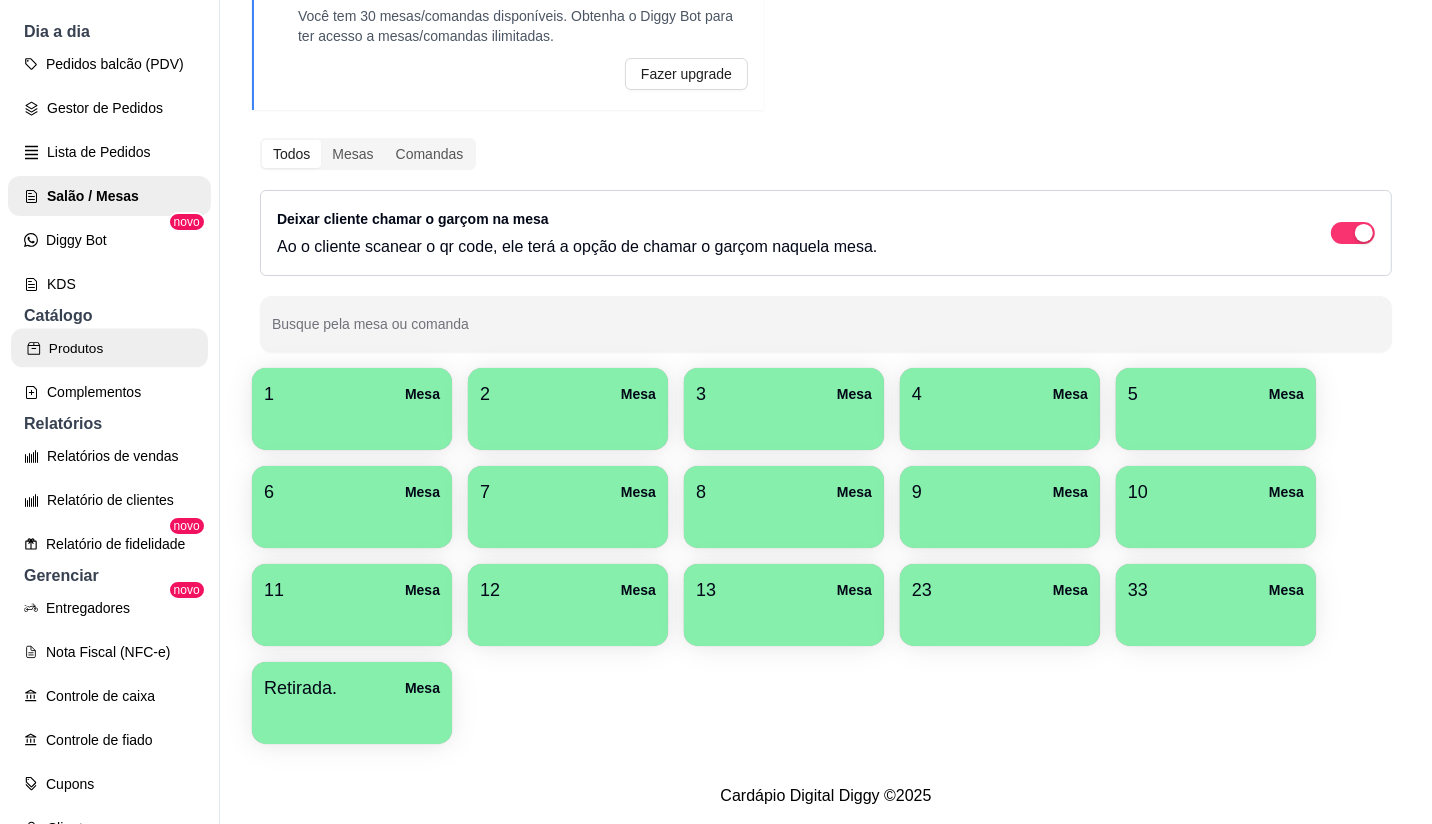 click on "Produtos" at bounding box center [109, 348] 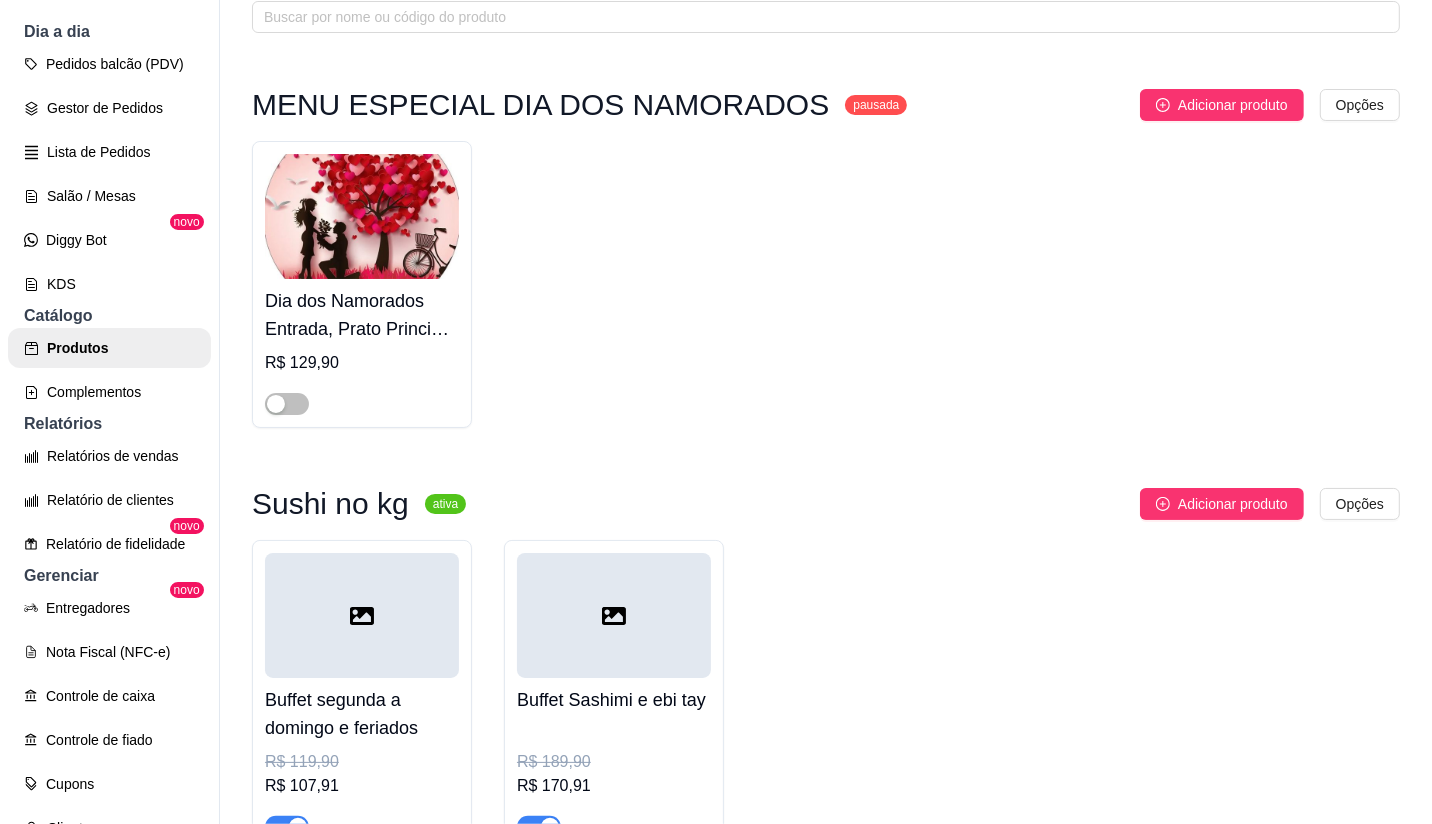 scroll, scrollTop: 0, scrollLeft: 0, axis: both 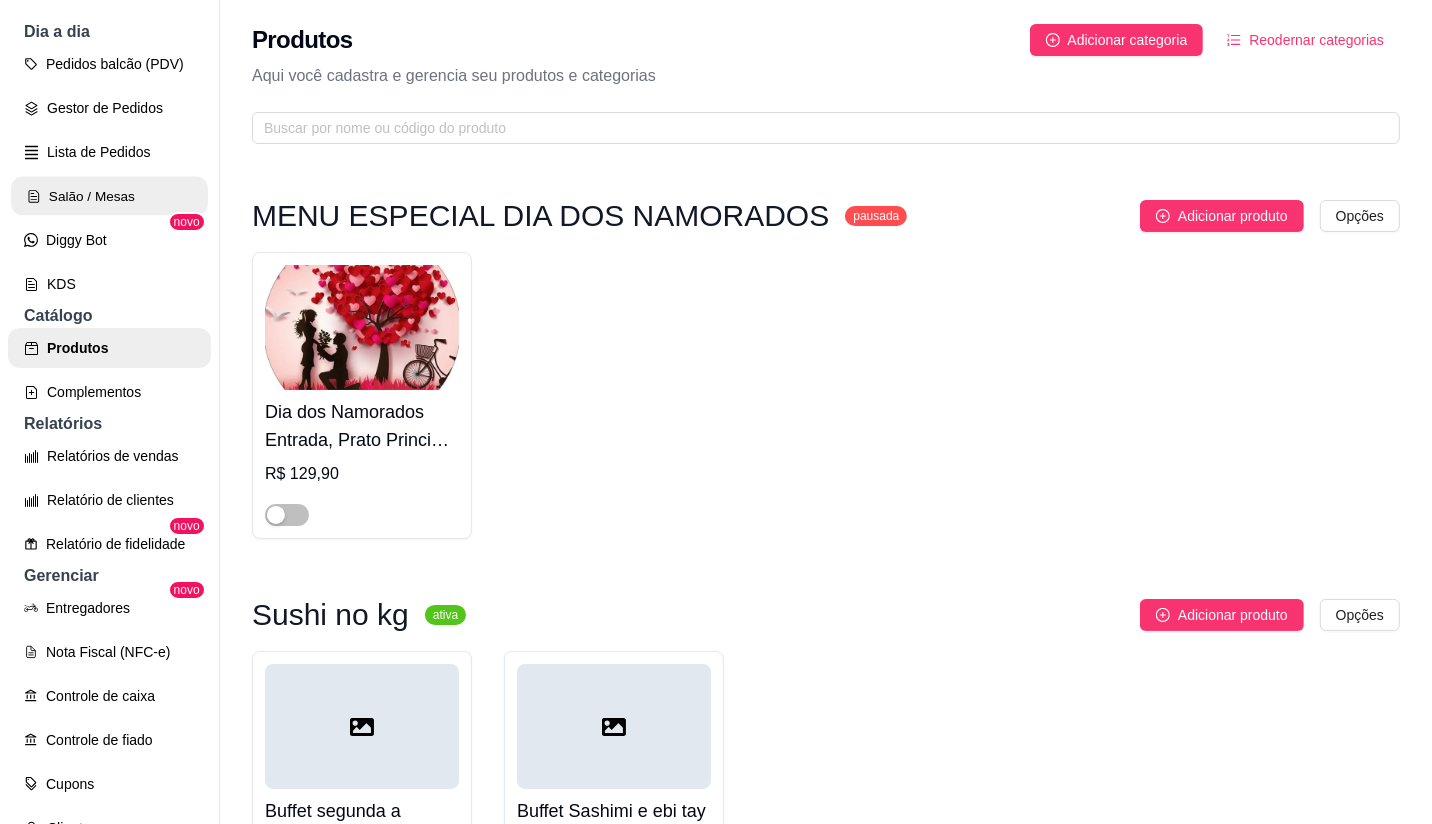 click on "Salão / Mesas" at bounding box center [109, 196] 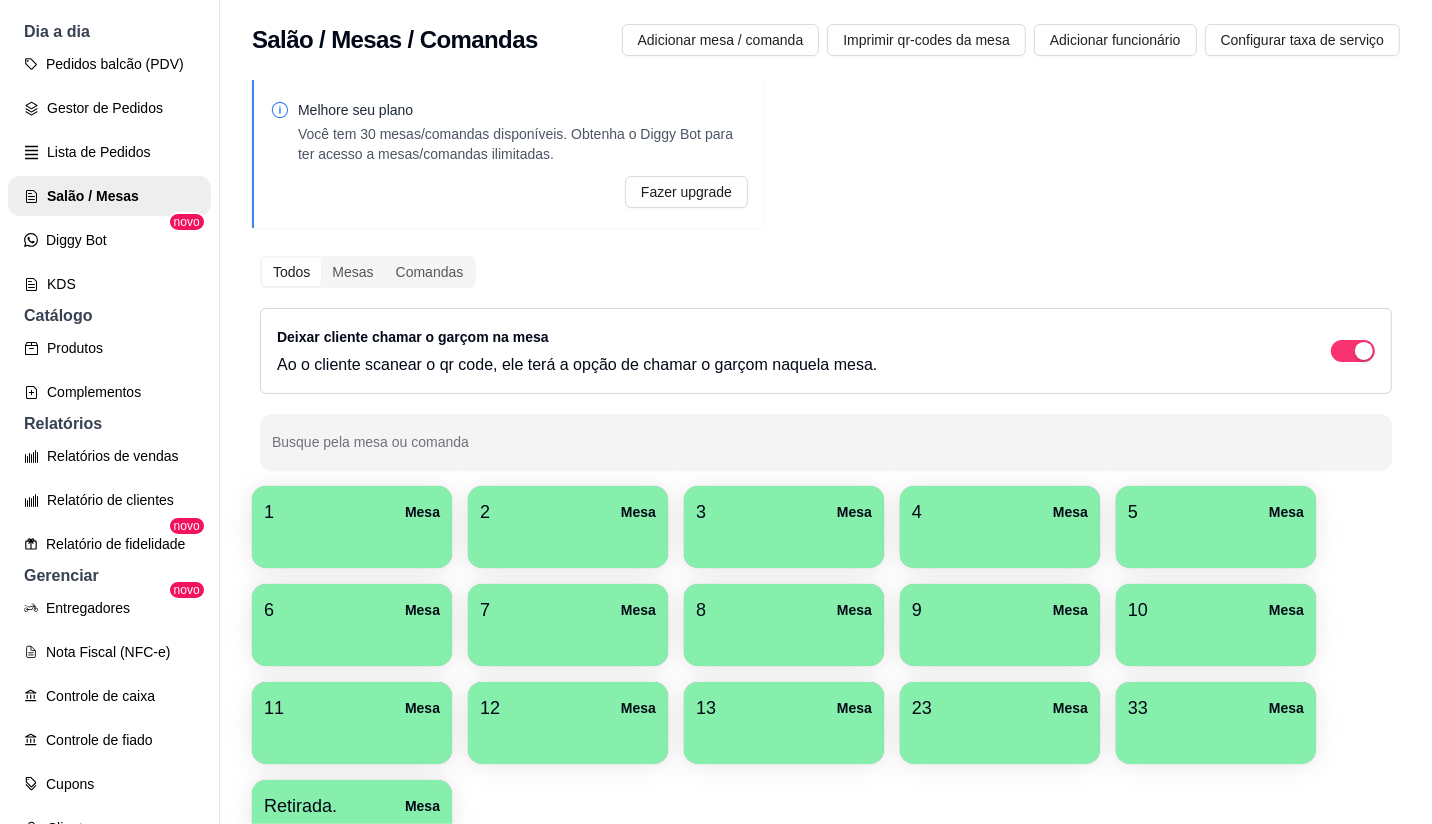 scroll, scrollTop: 134, scrollLeft: 0, axis: vertical 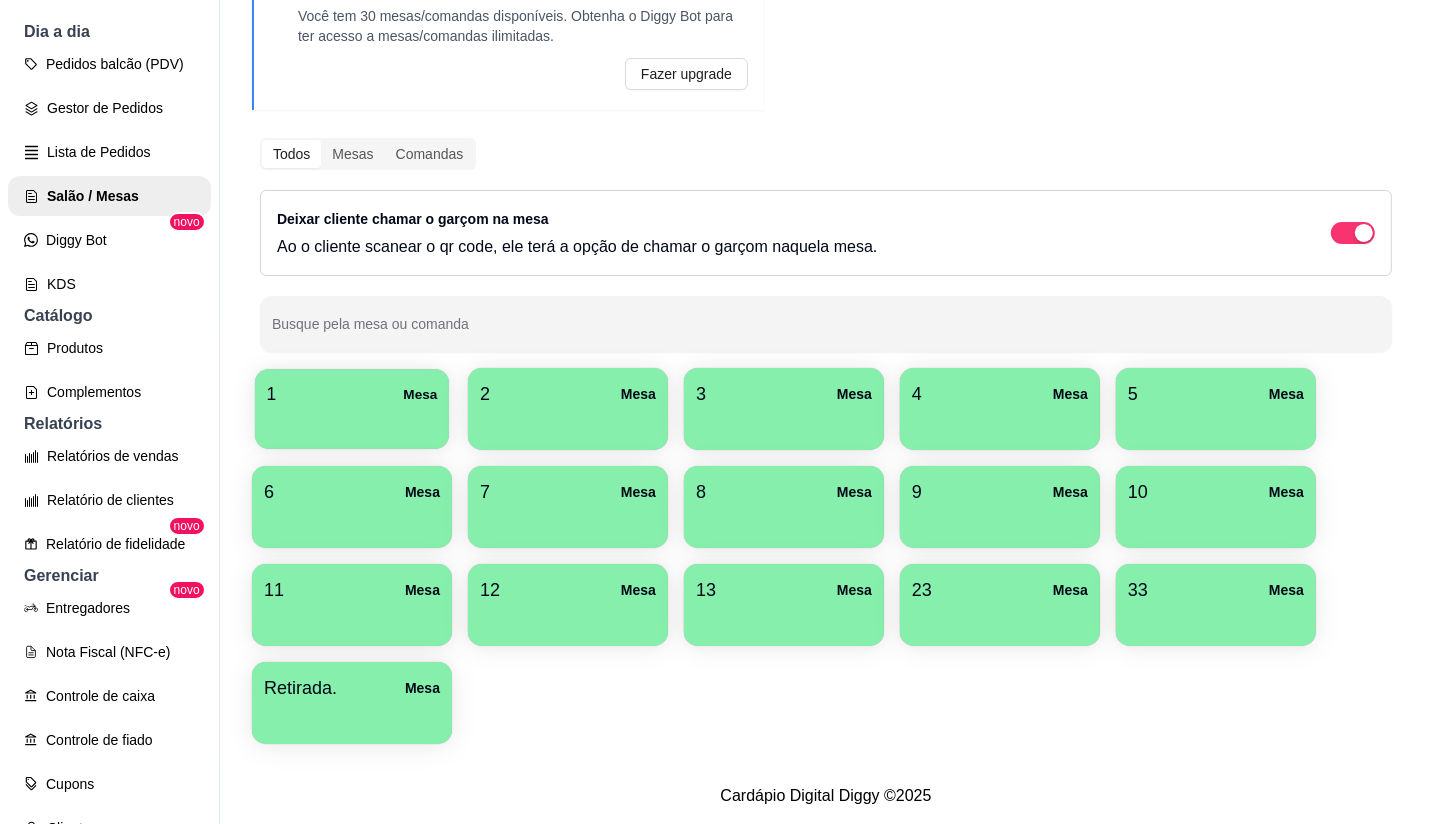click on "1 Mesa" at bounding box center (352, 394) 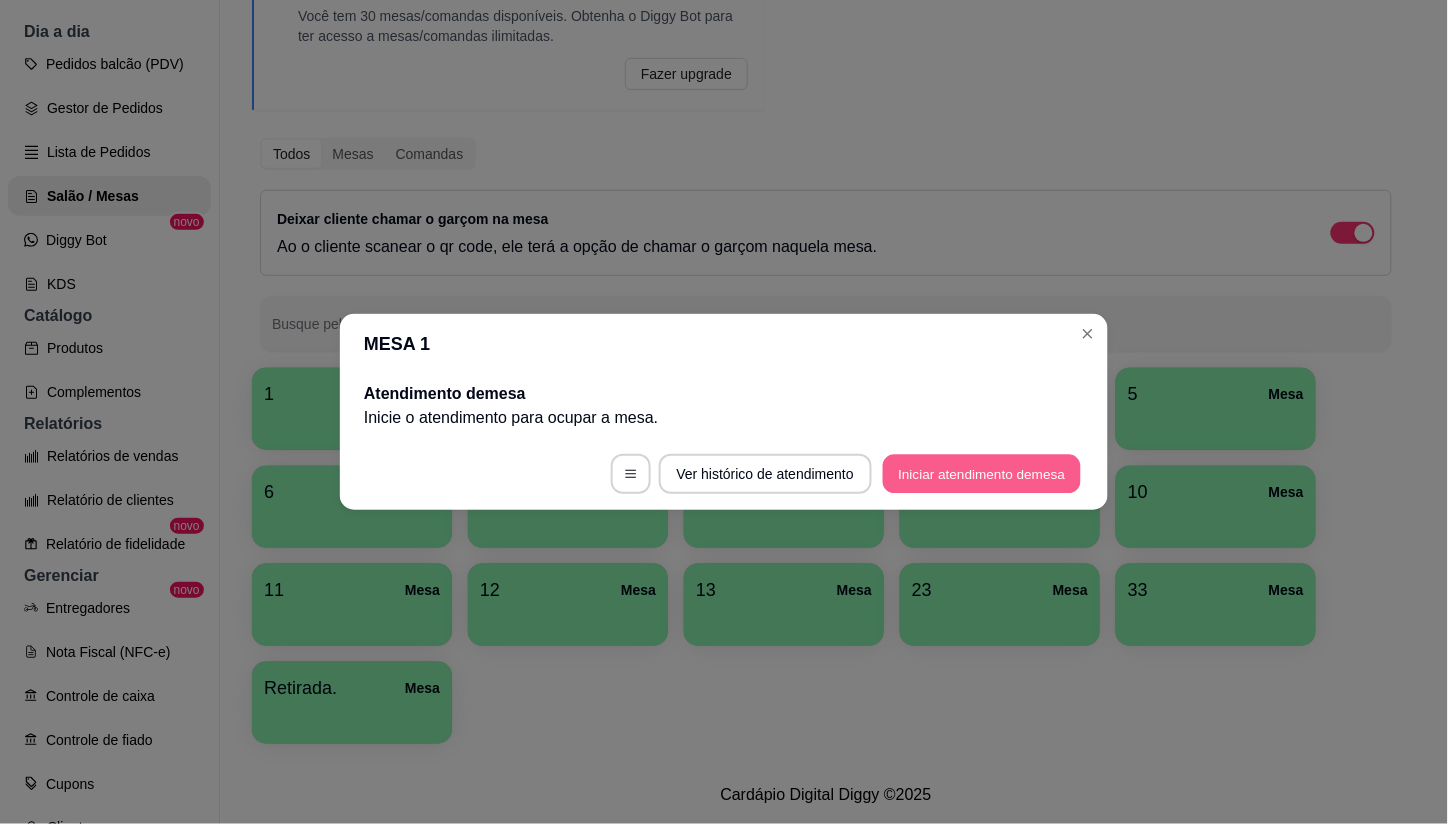 click on "Iniciar atendimento de  mesa" at bounding box center (982, 474) 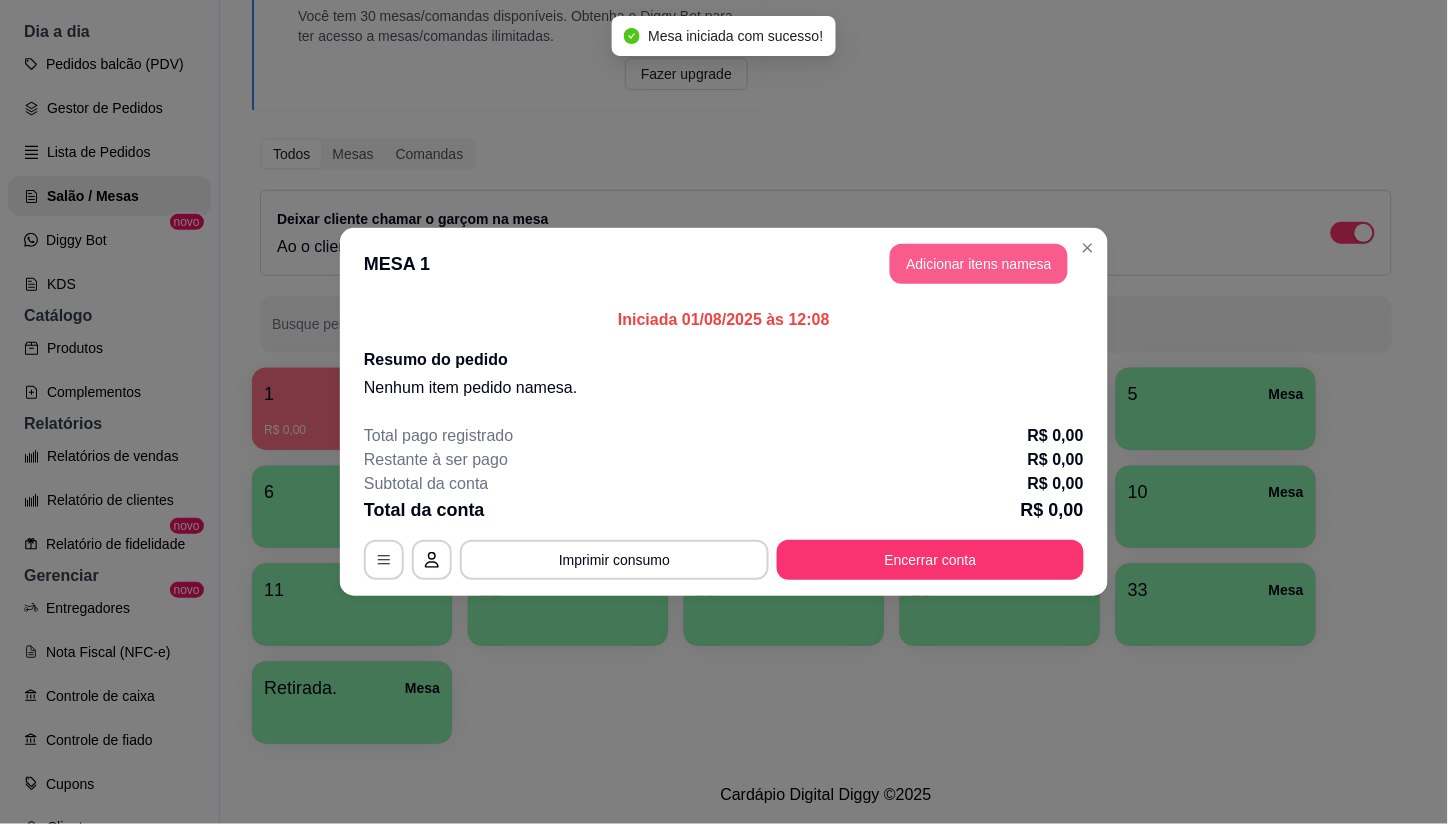 click on "Adicionar itens na  mesa" at bounding box center [979, 264] 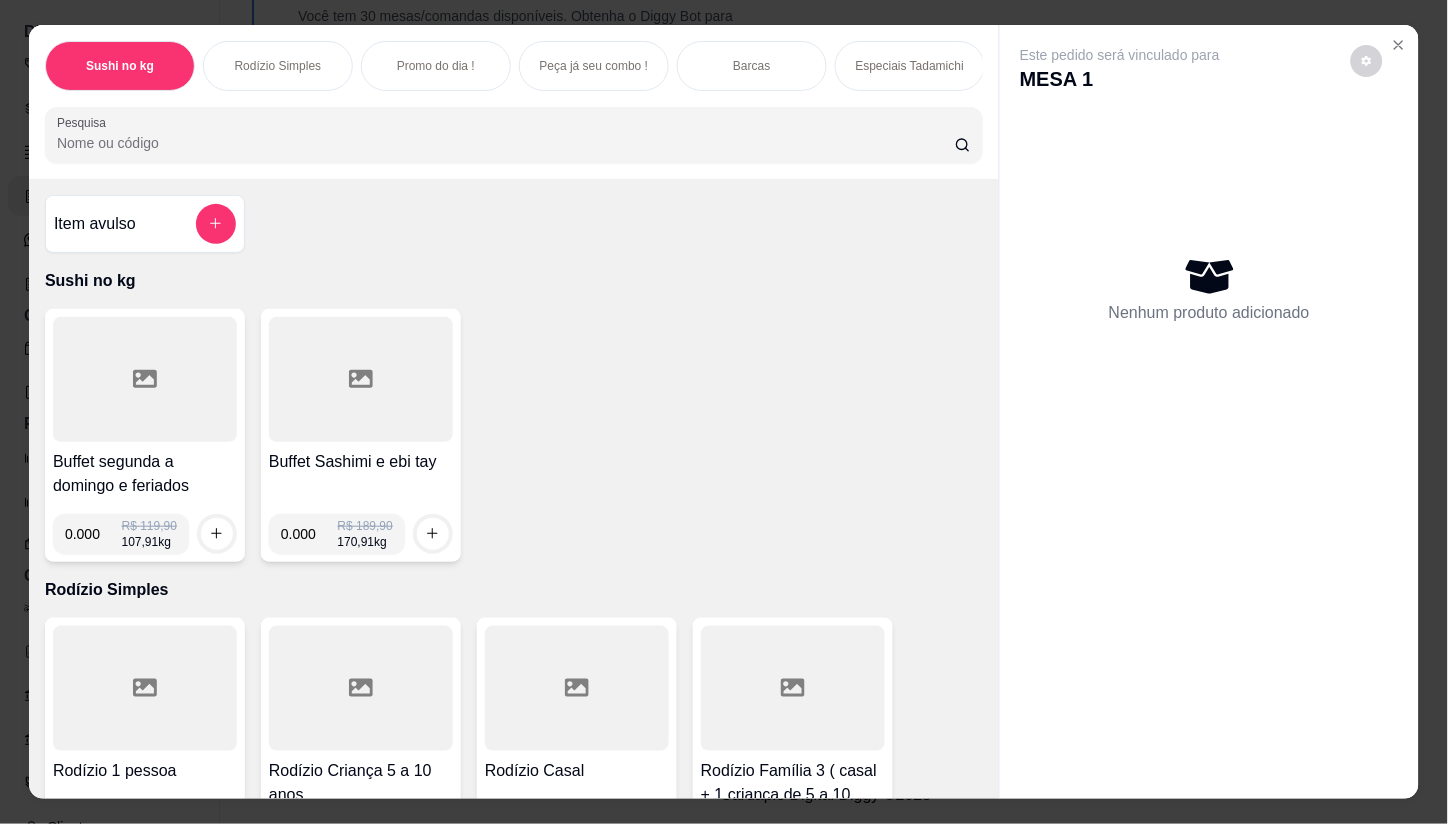 click at bounding box center [145, 379] 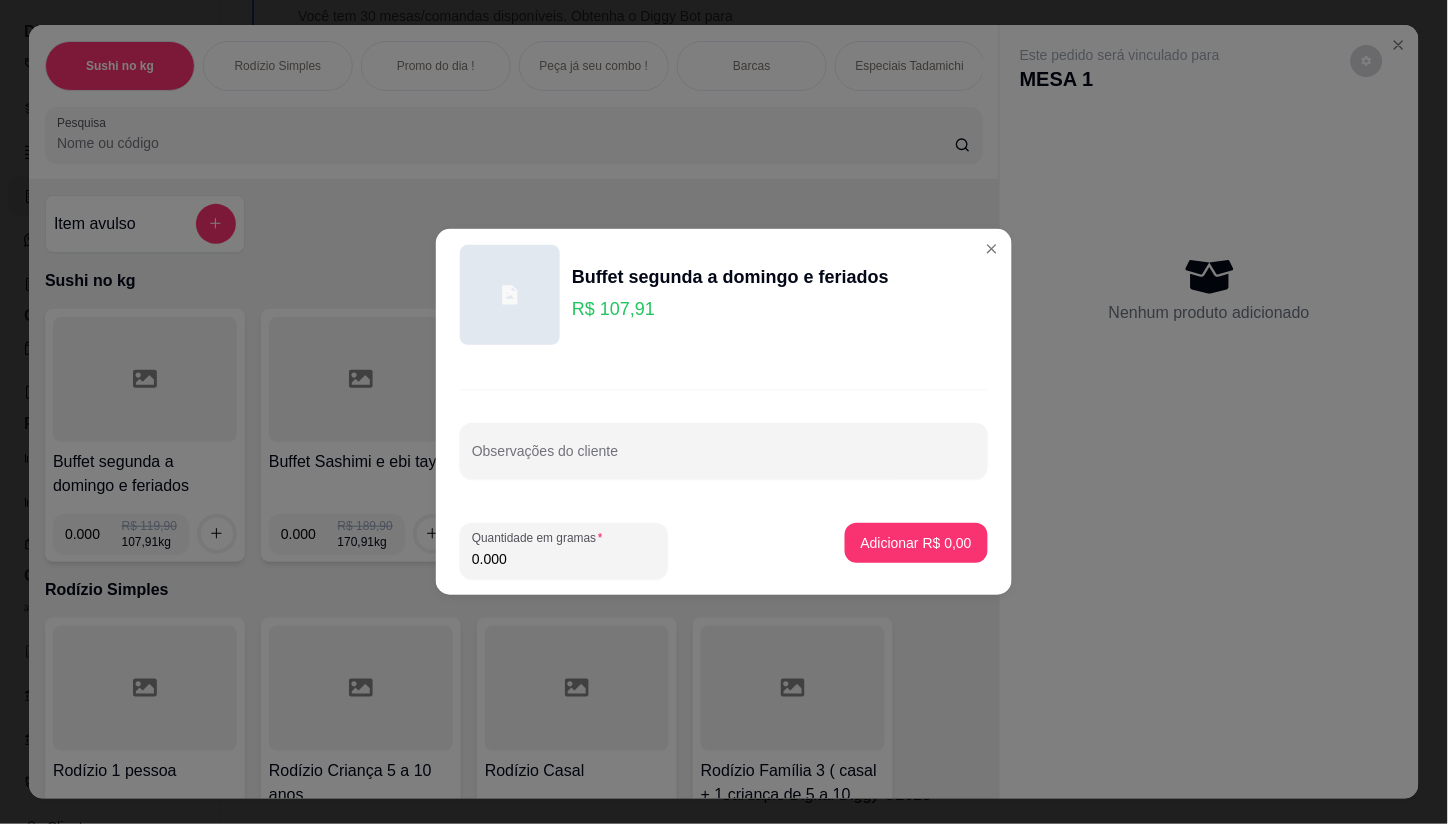 click on "0.000" at bounding box center (564, 559) 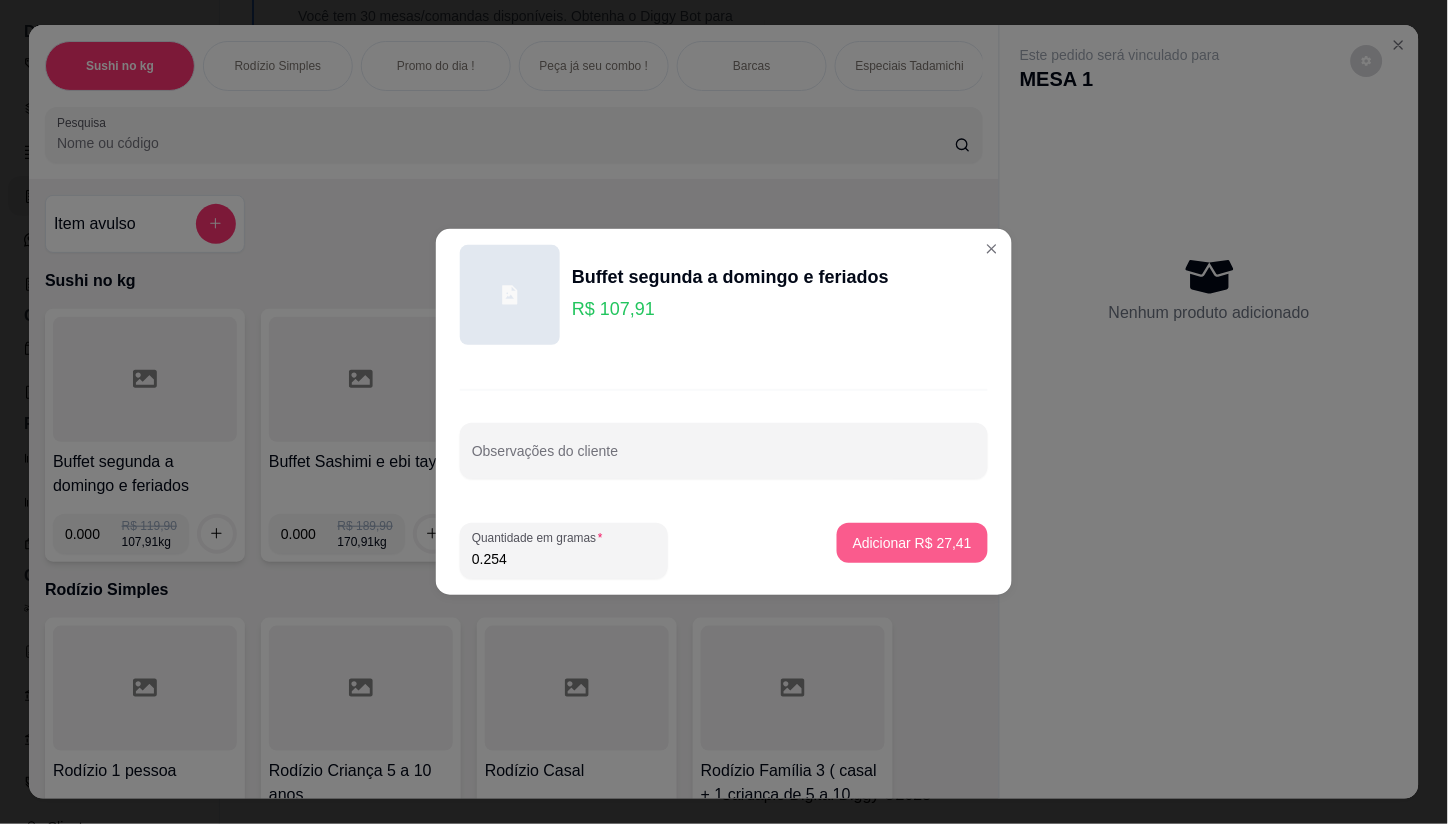 type on "0.254" 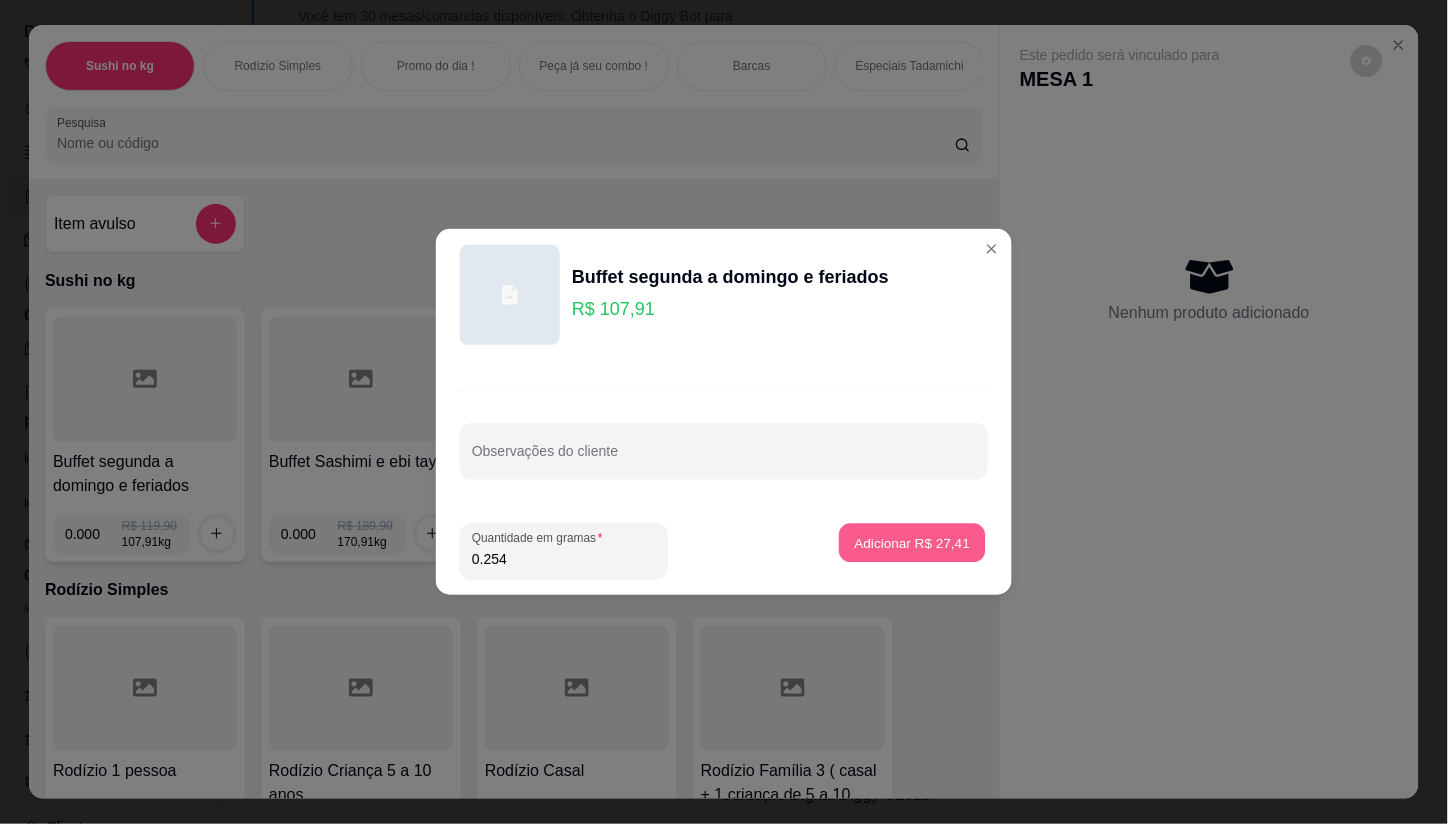 click on "Adicionar R$ 27,41" at bounding box center [912, 543] 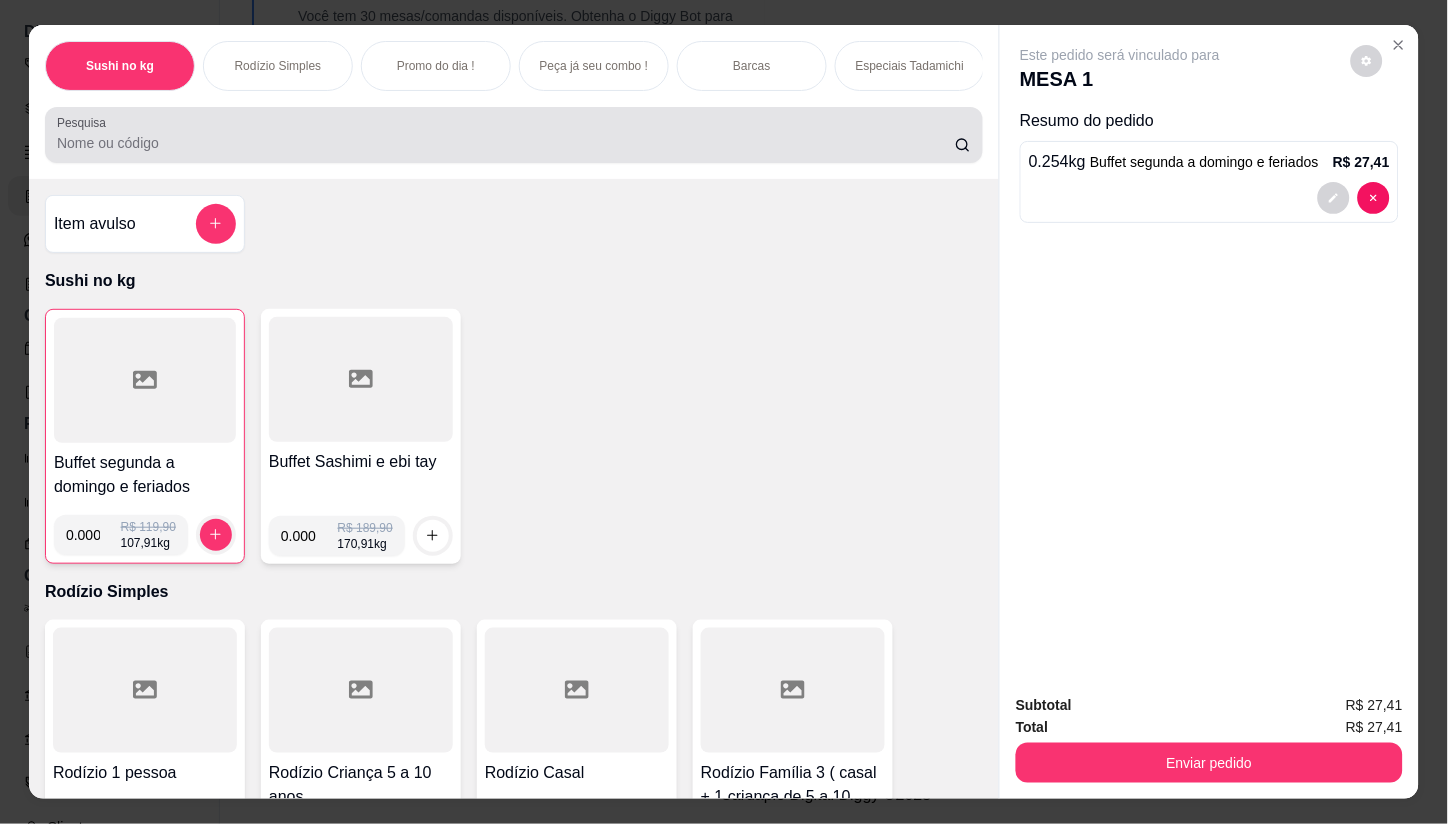 click on "Pesquisa" at bounding box center (506, 143) 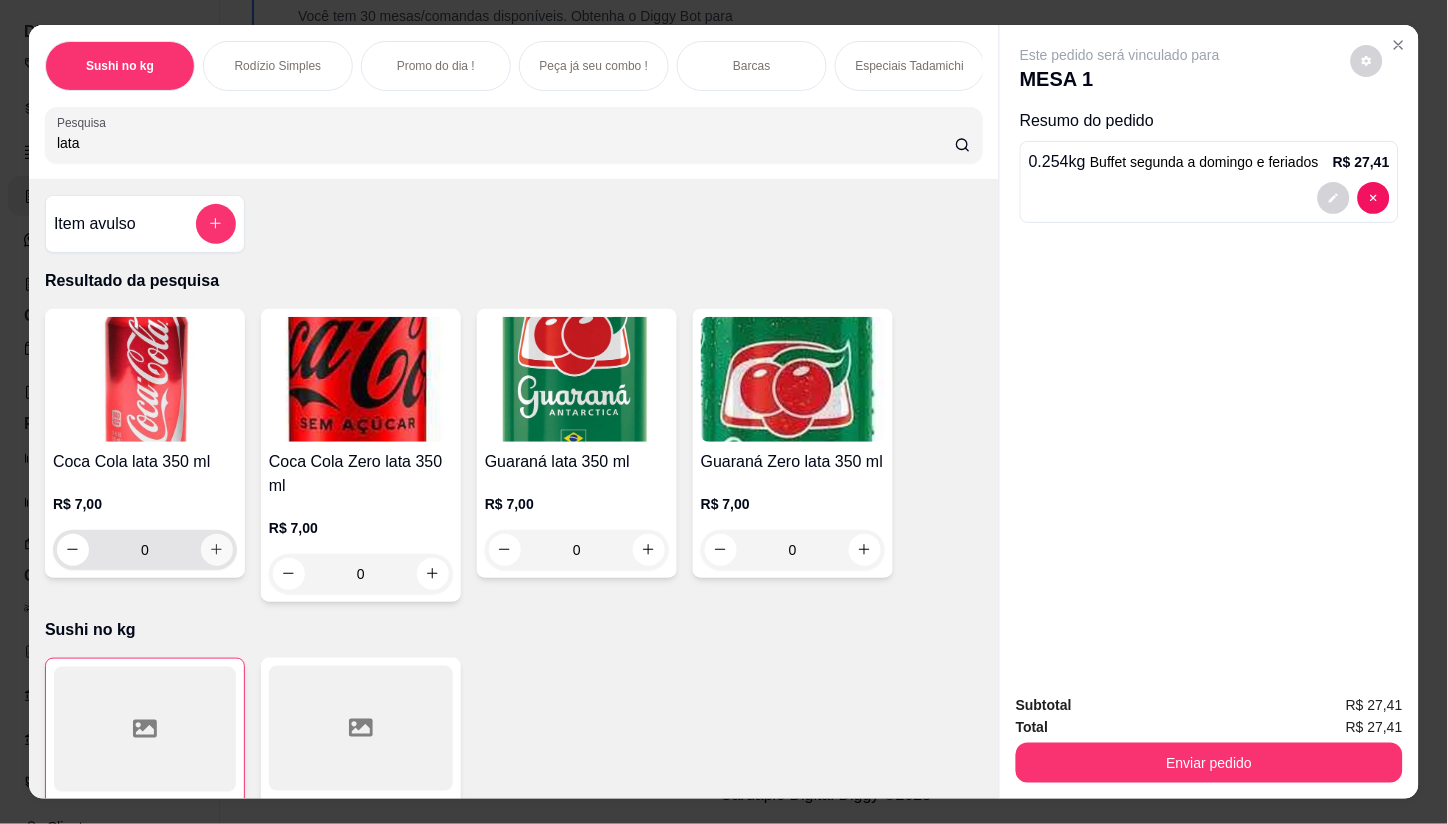 type on "lata" 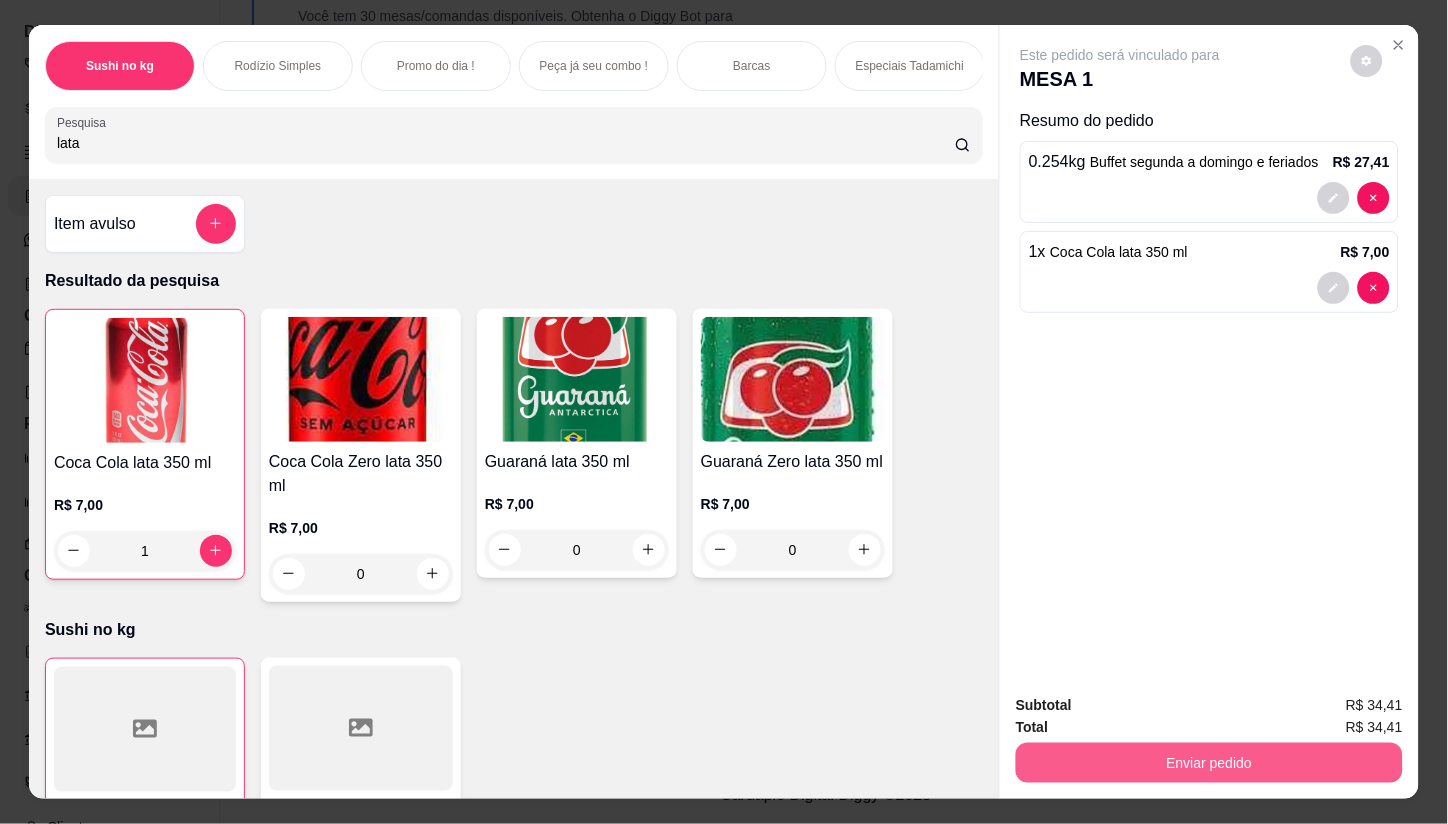 click on "Enviar pedido" at bounding box center (1209, 763) 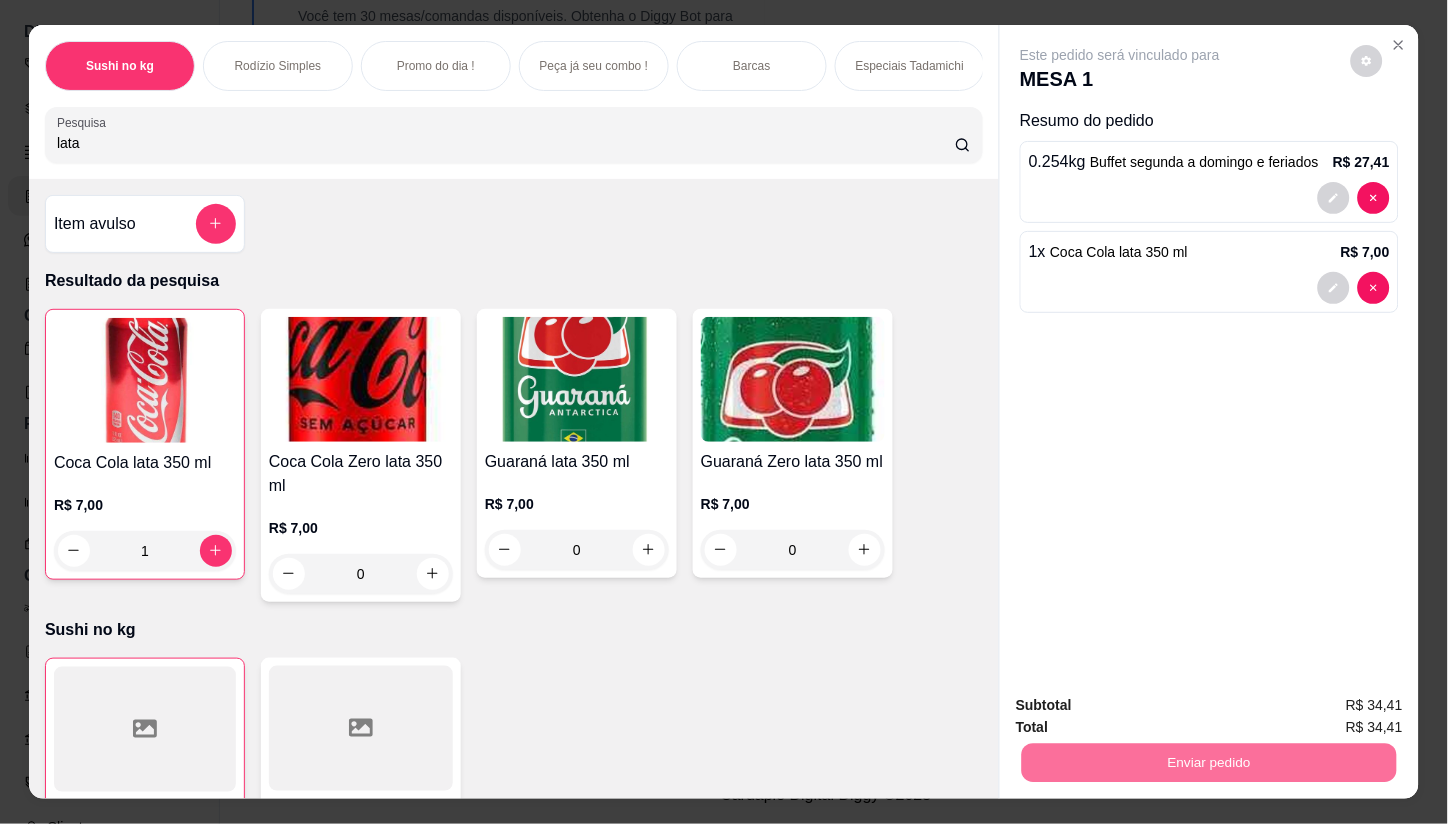 click on "Não registrar e enviar pedido" at bounding box center [1143, 706] 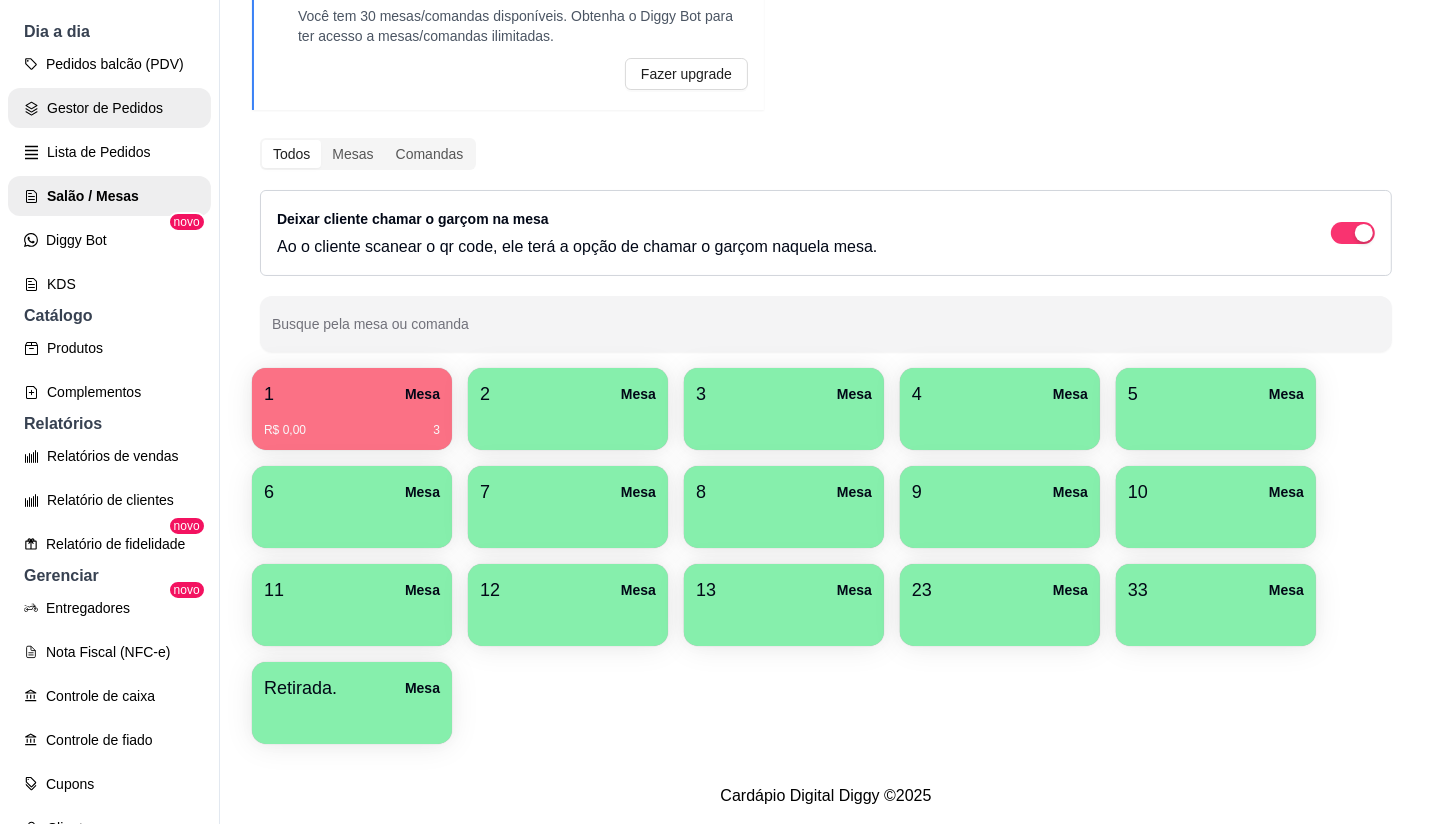 click on "Gestor de Pedidos" at bounding box center [109, 108] 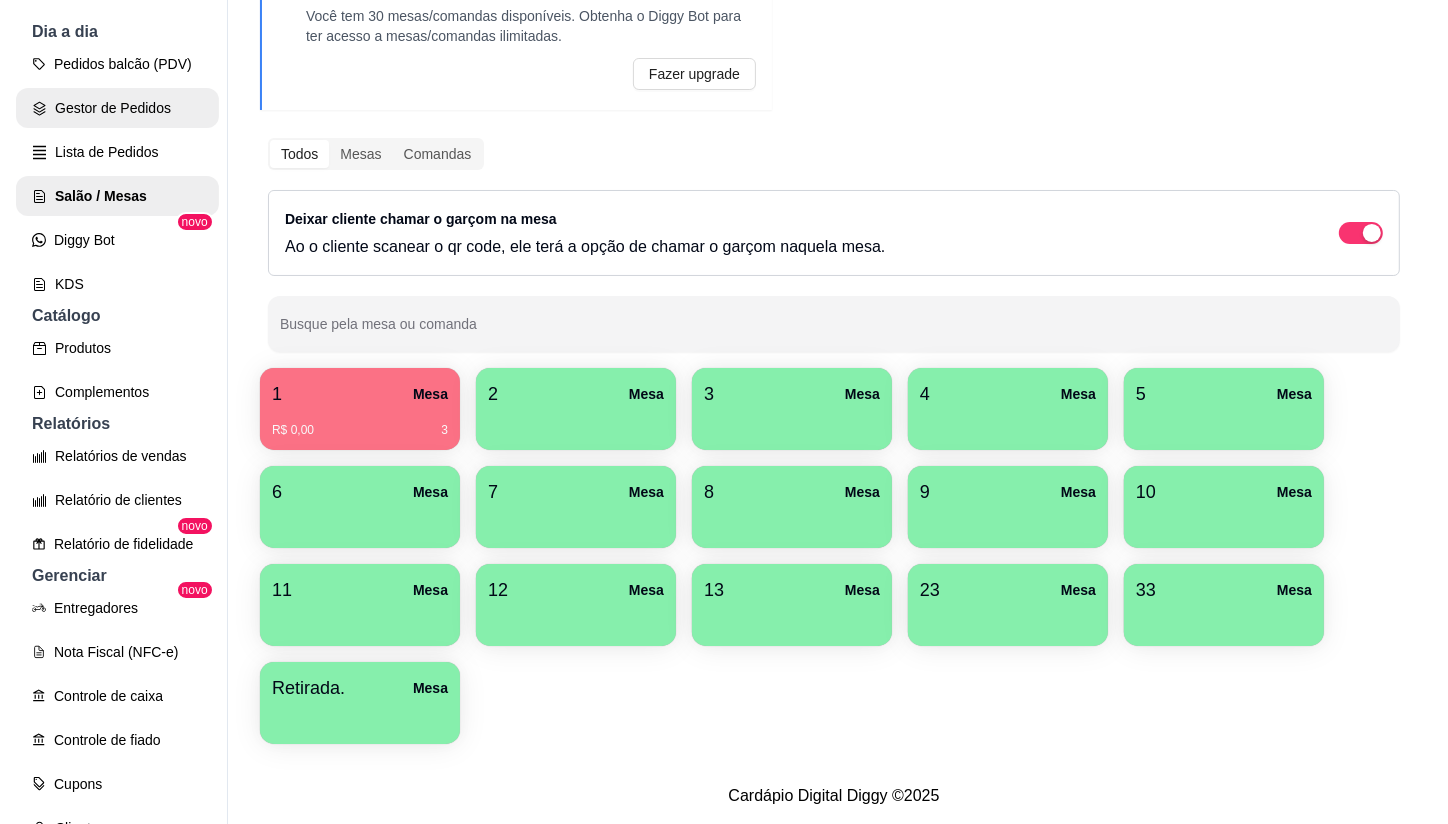 scroll, scrollTop: 0, scrollLeft: 0, axis: both 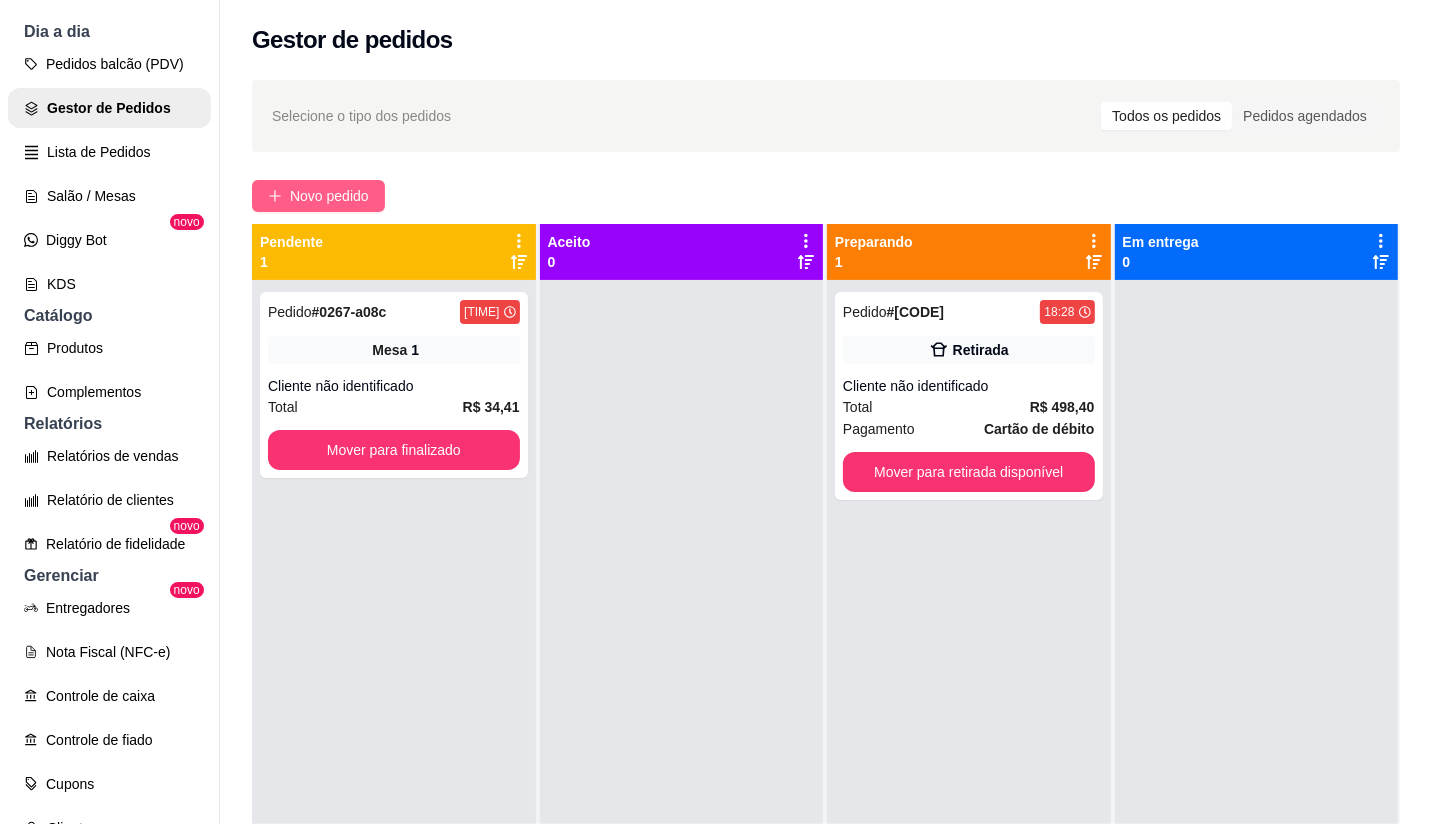 click on "Novo pedido" at bounding box center [329, 196] 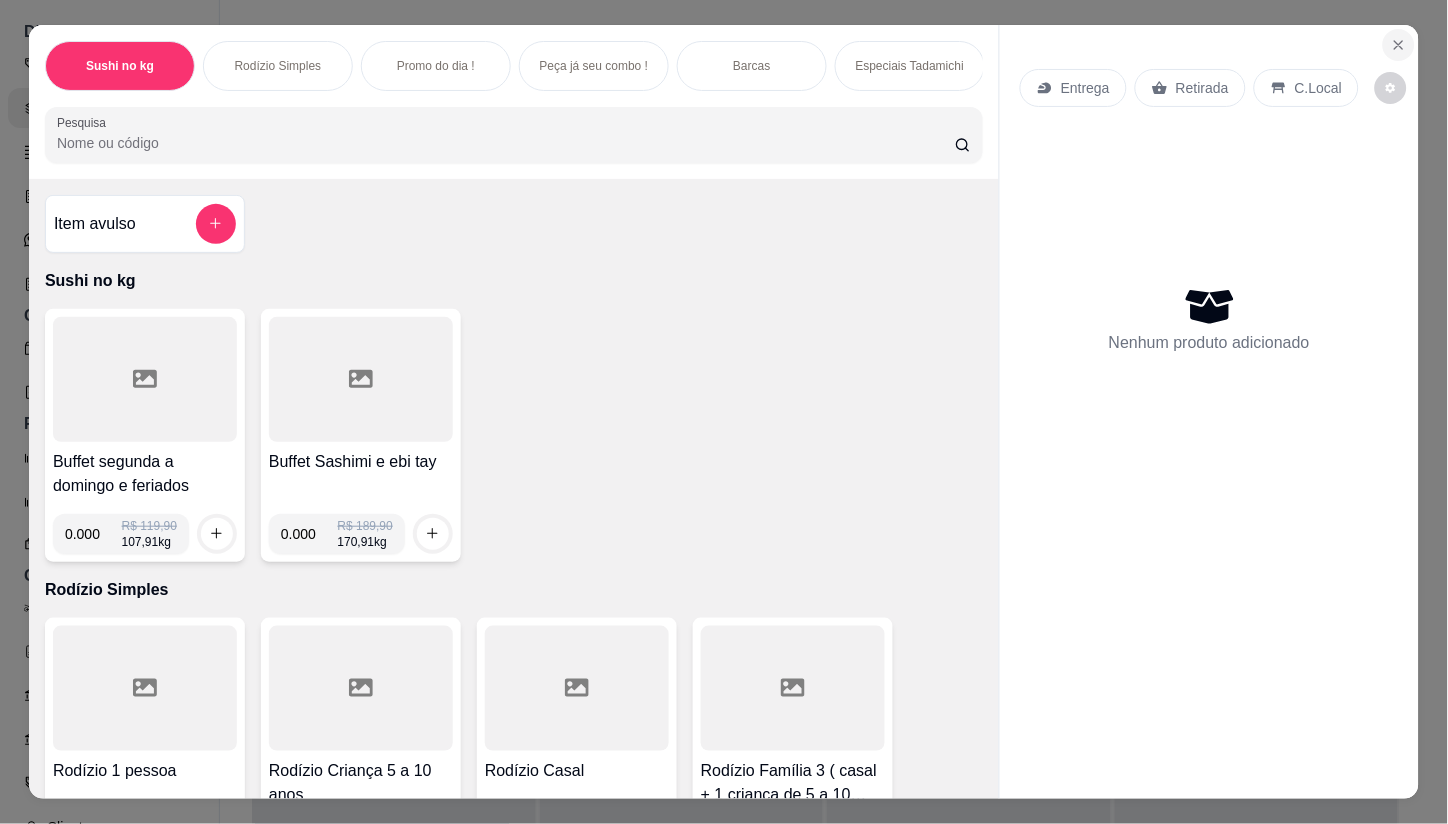 click 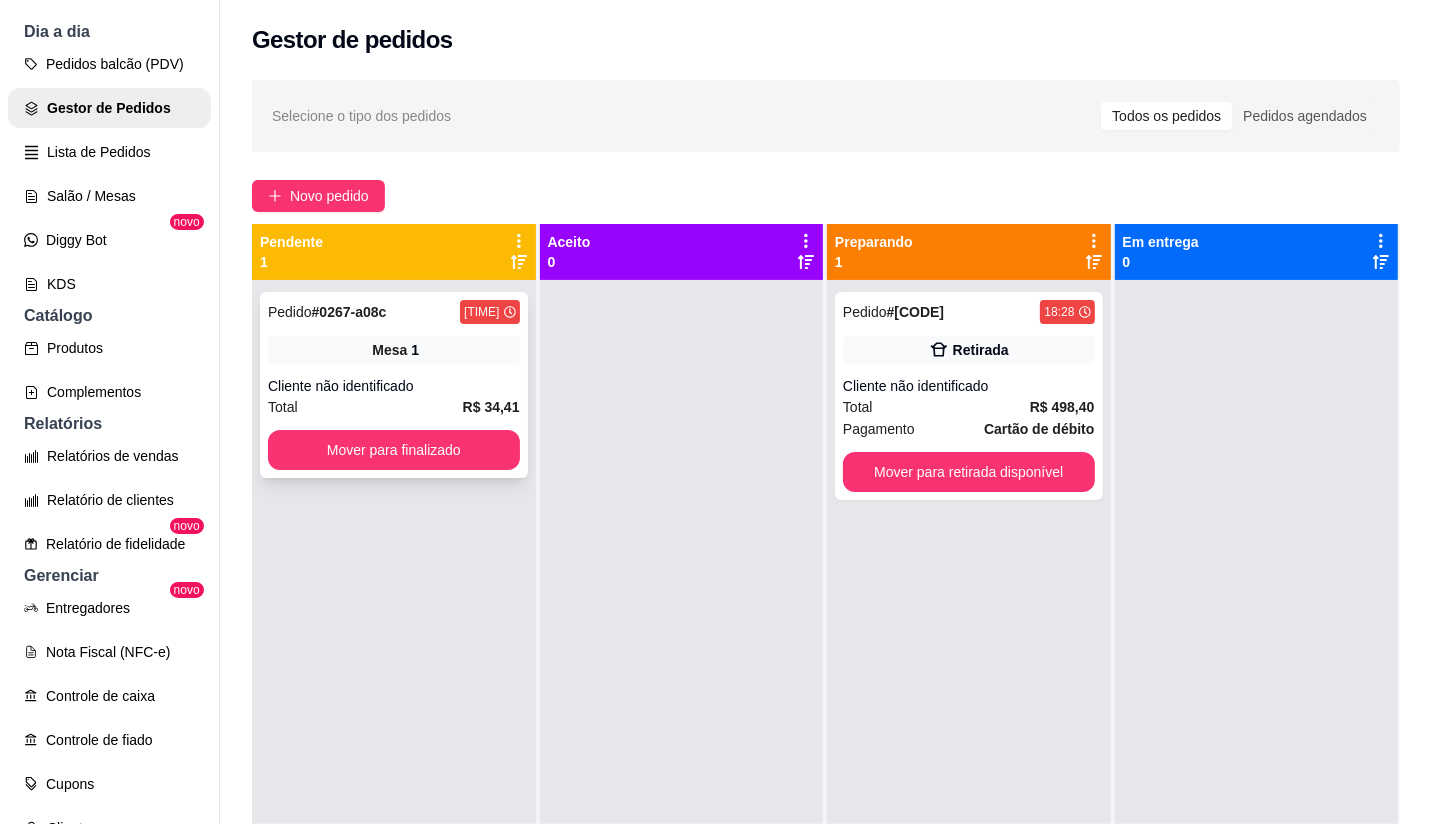 click on "Mesa" at bounding box center (389, 350) 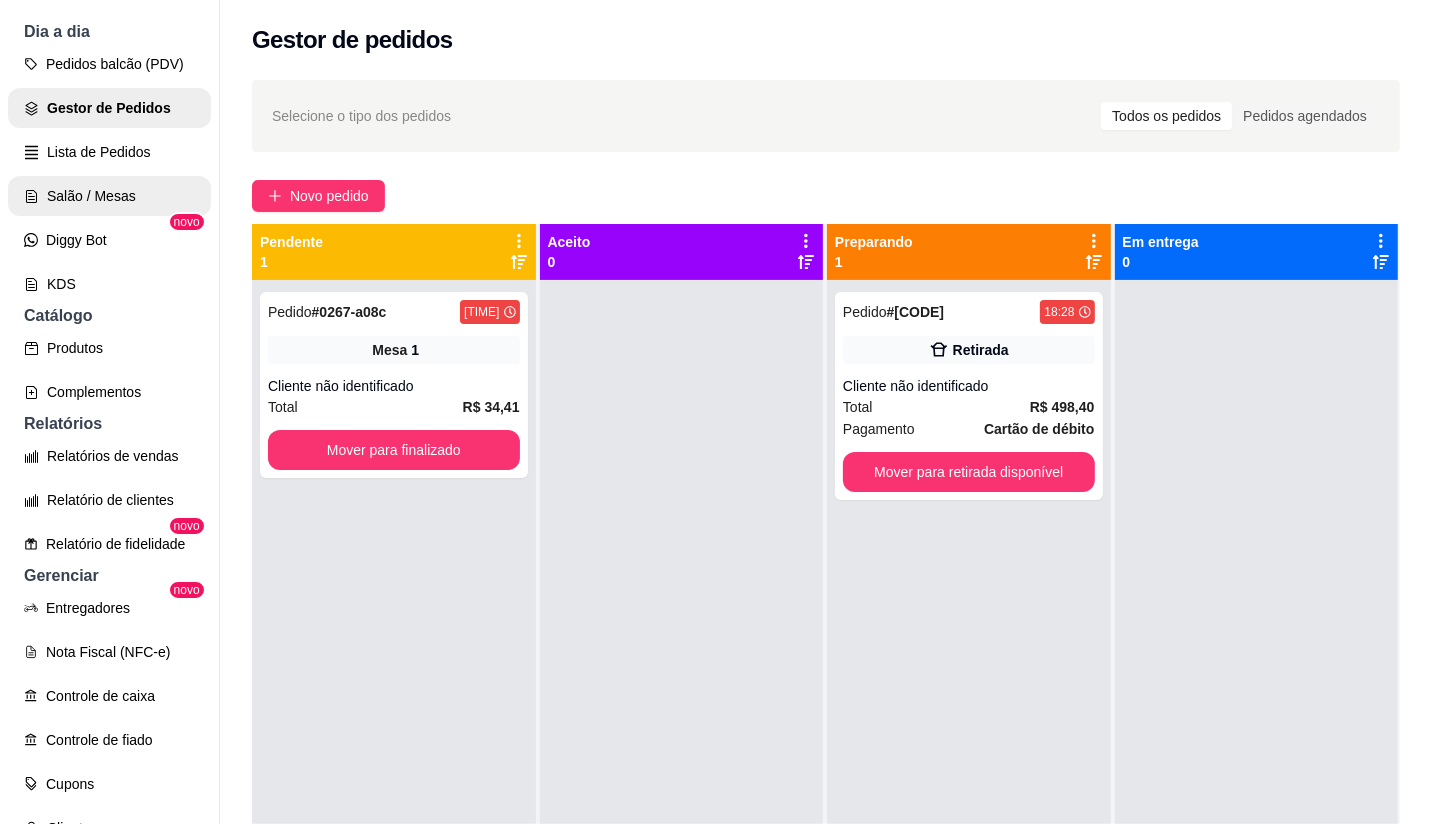 click on "Salão / Mesas" at bounding box center (109, 196) 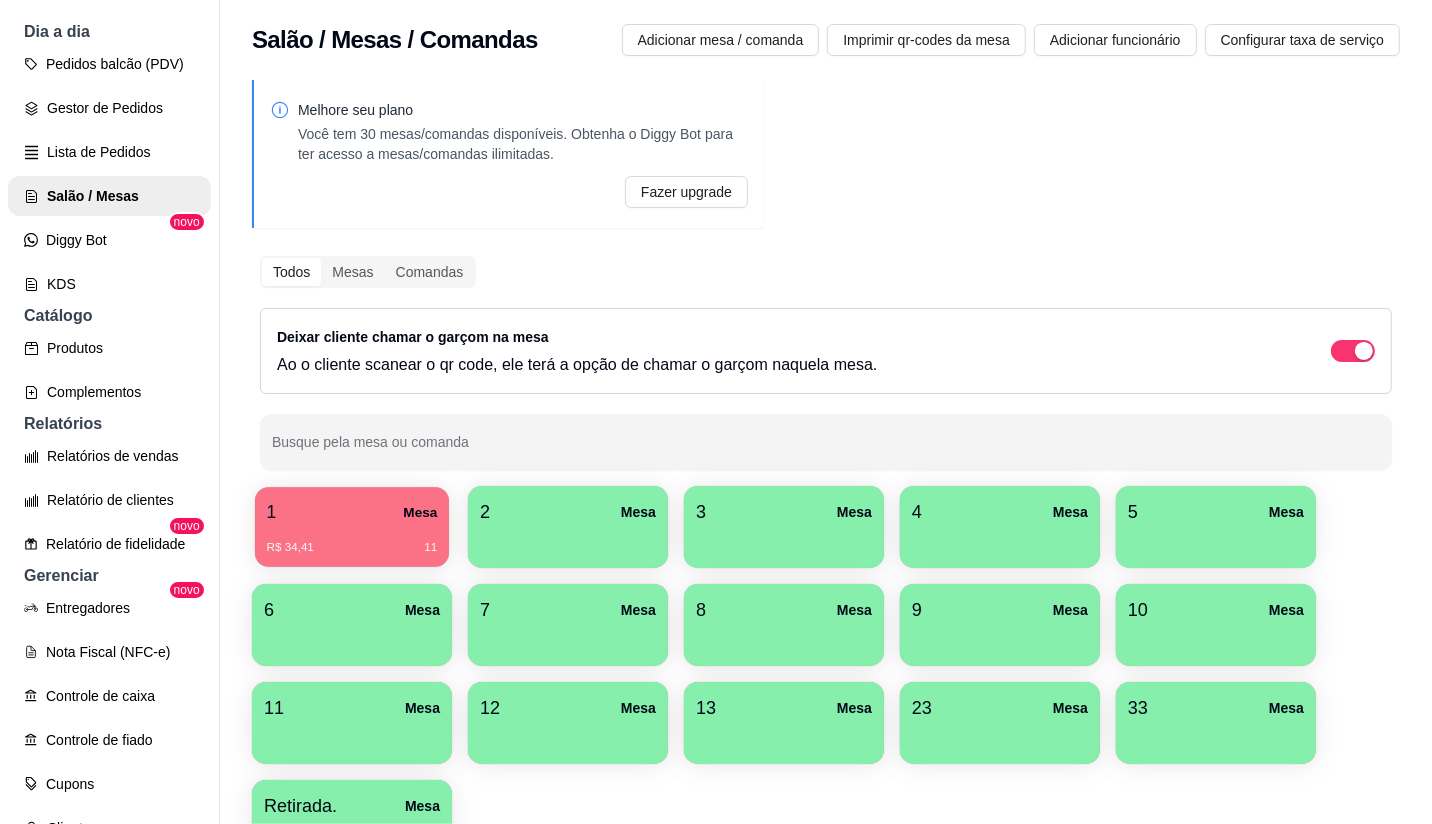 click on "R$ 34,41 11" at bounding box center [352, 540] 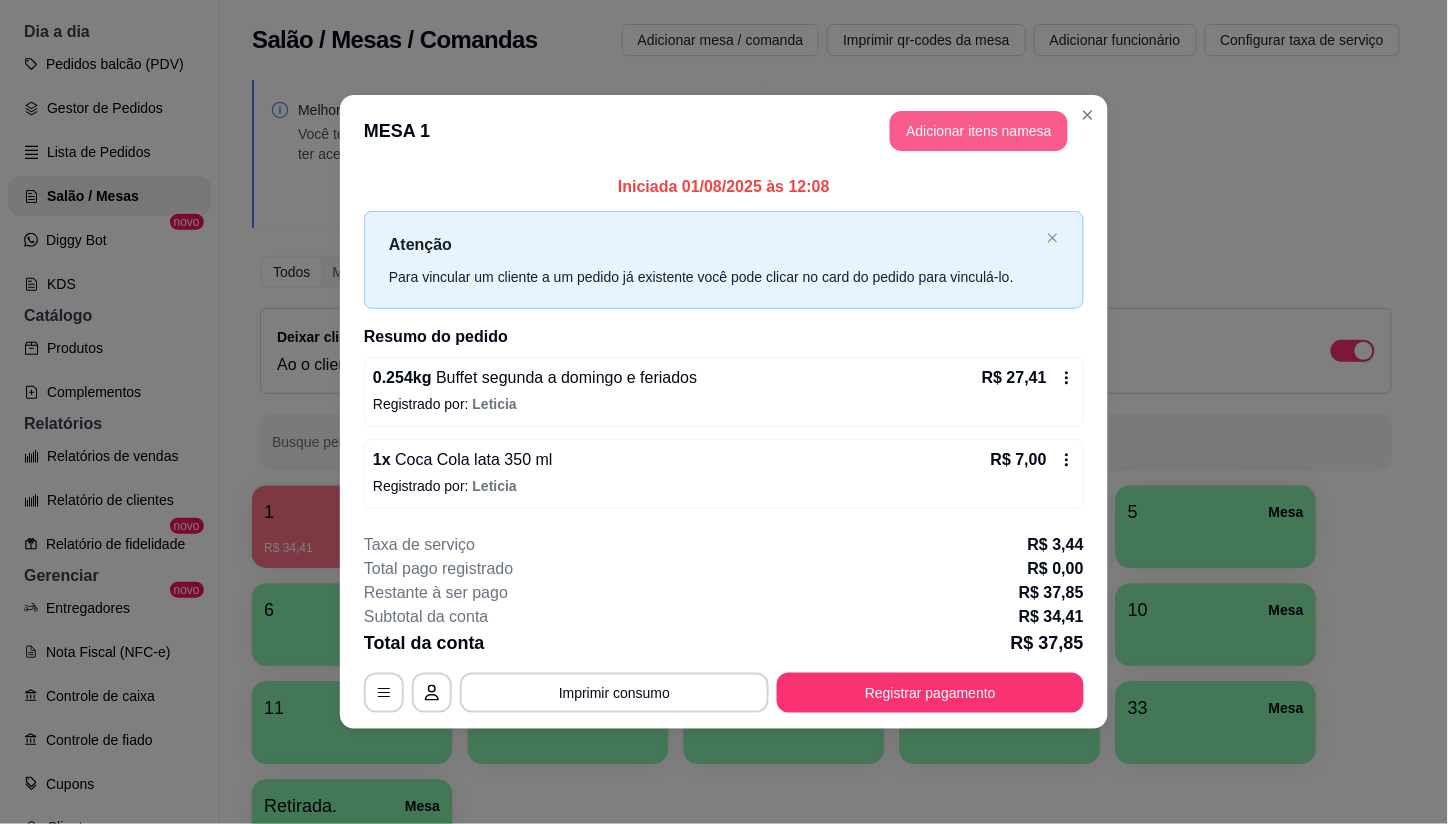 click on "Adicionar itens na  mesa" at bounding box center [979, 131] 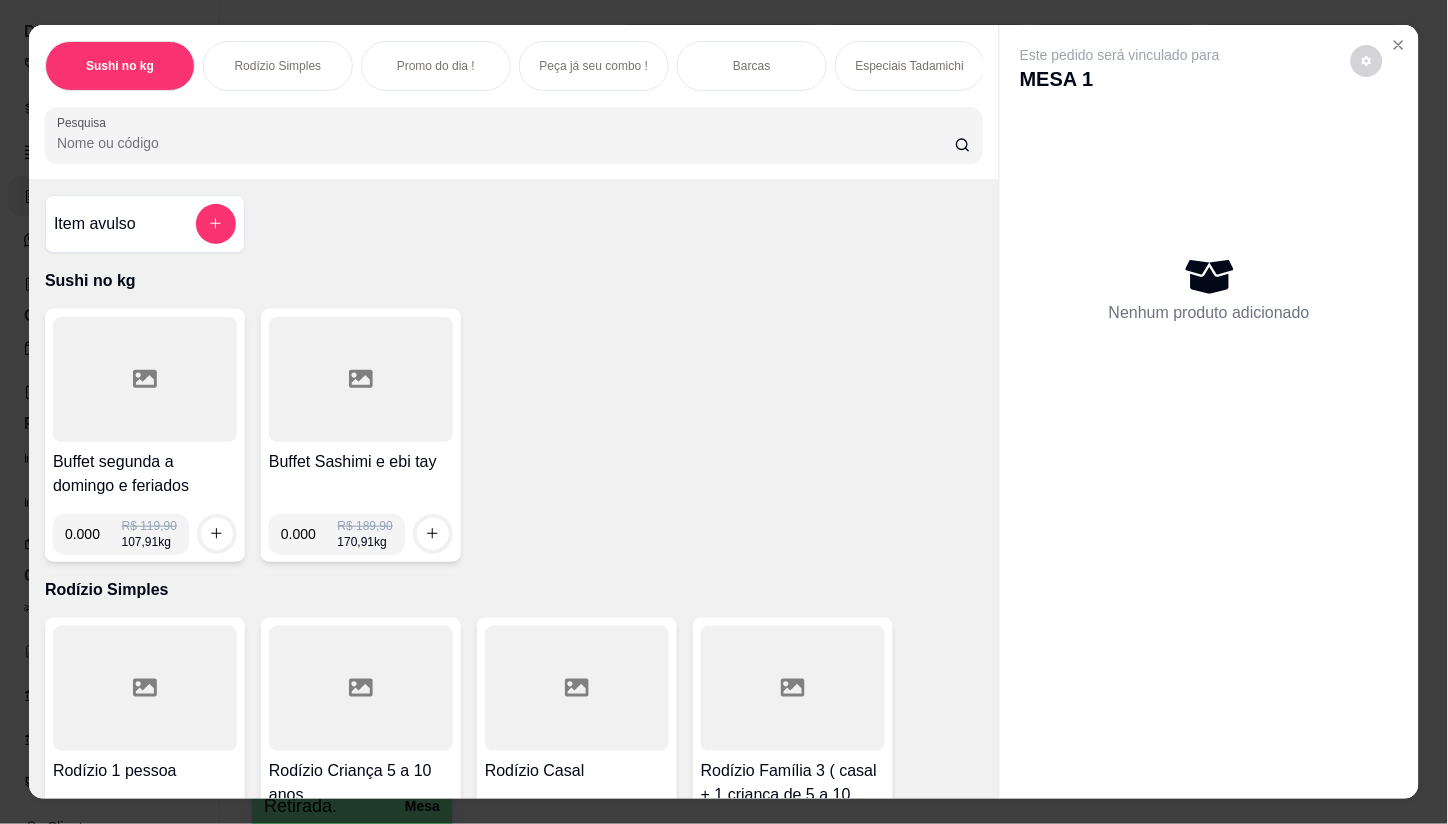 click at bounding box center (145, 379) 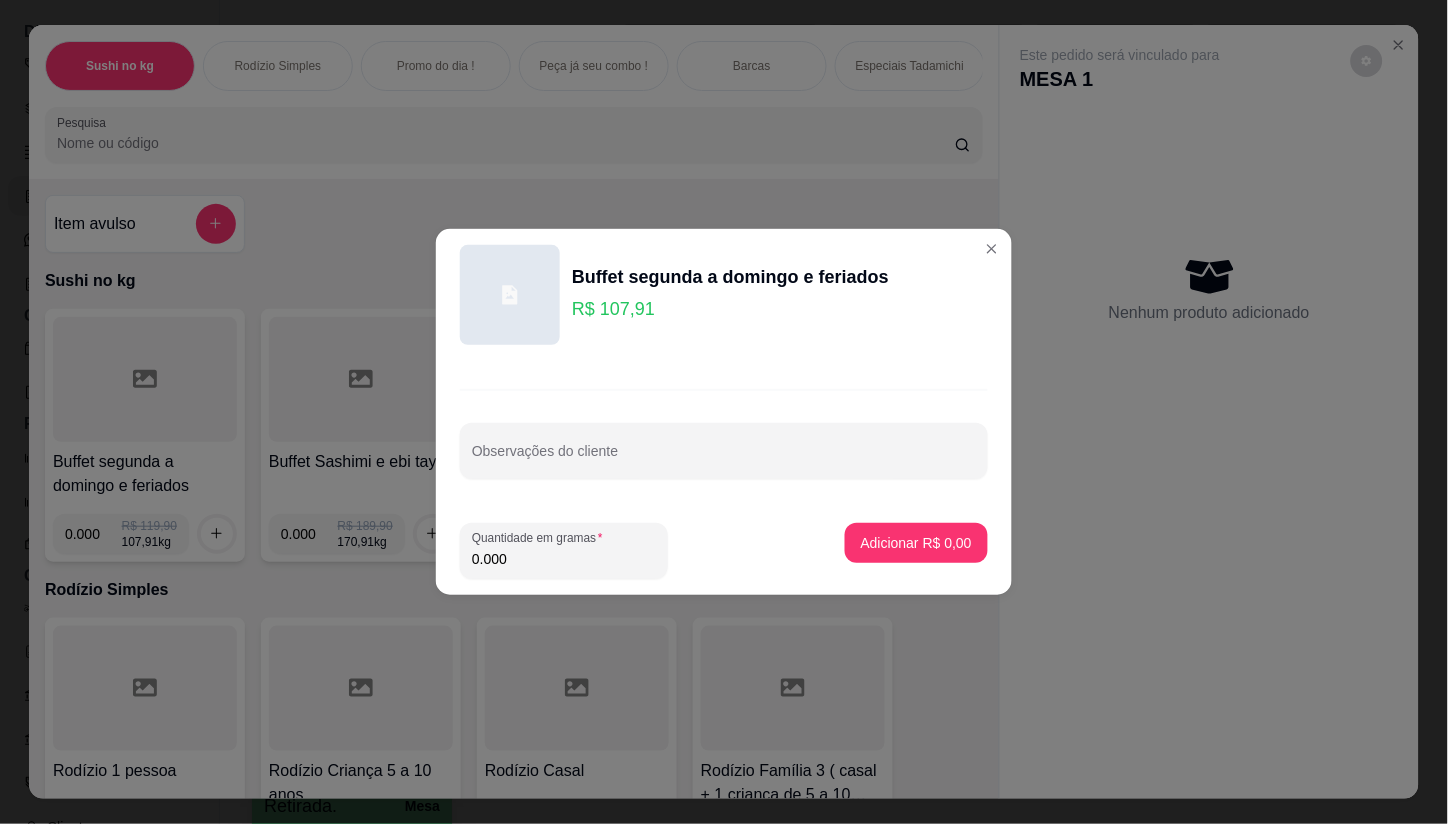 click on "0.000" at bounding box center (564, 559) 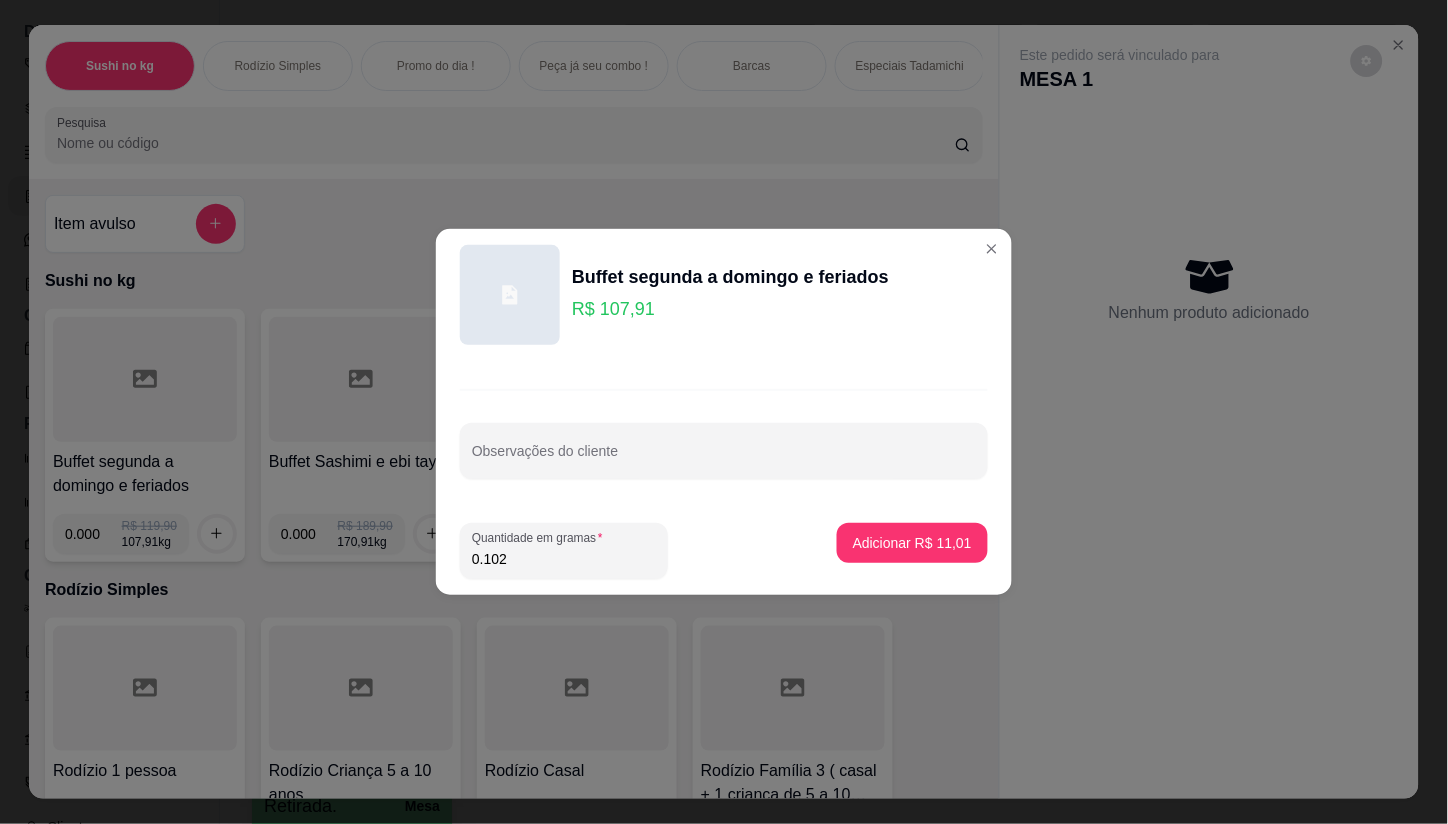 type on "0.102" 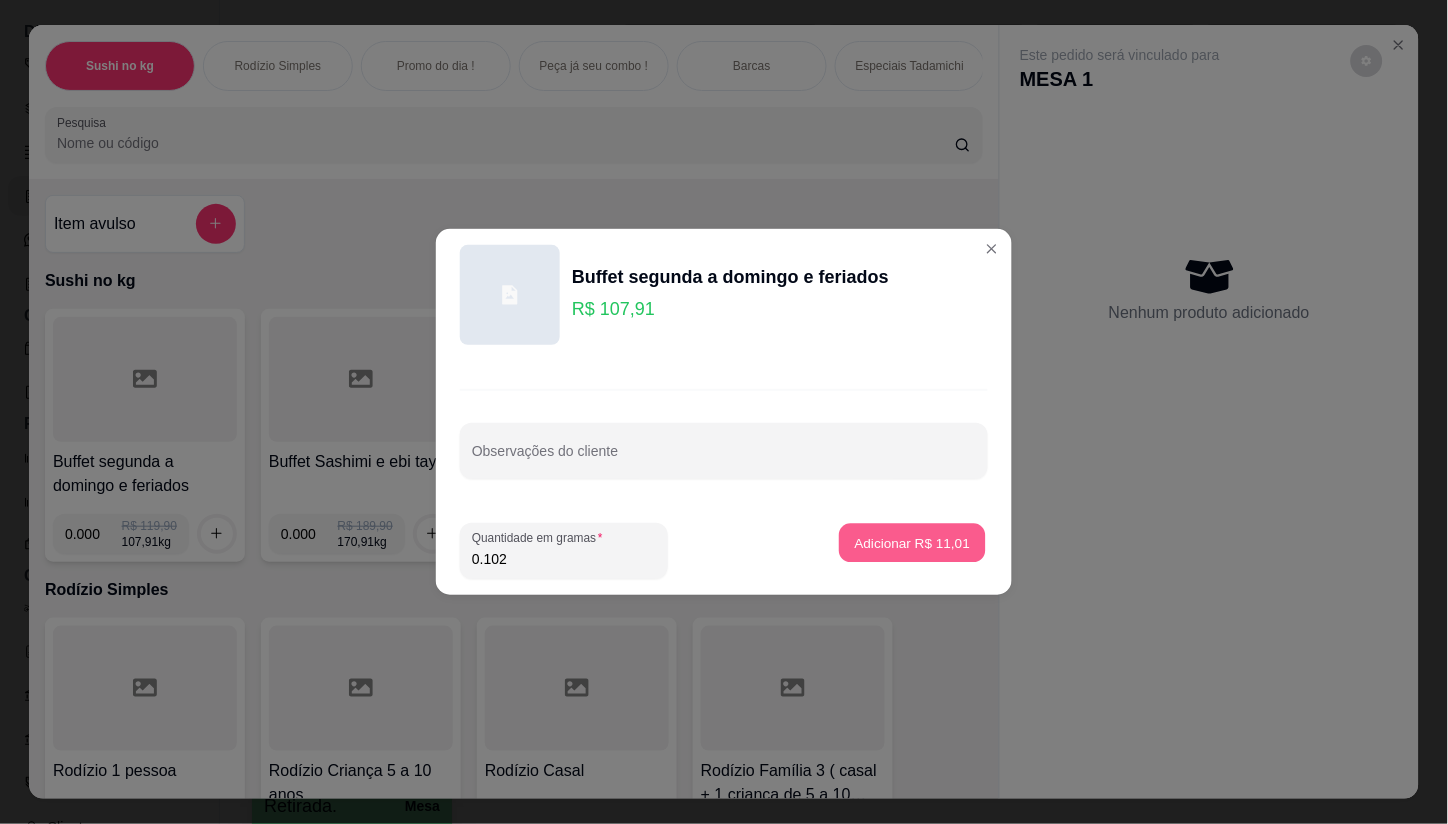 click on "Adicionar R$ 11,01" at bounding box center (913, 542) 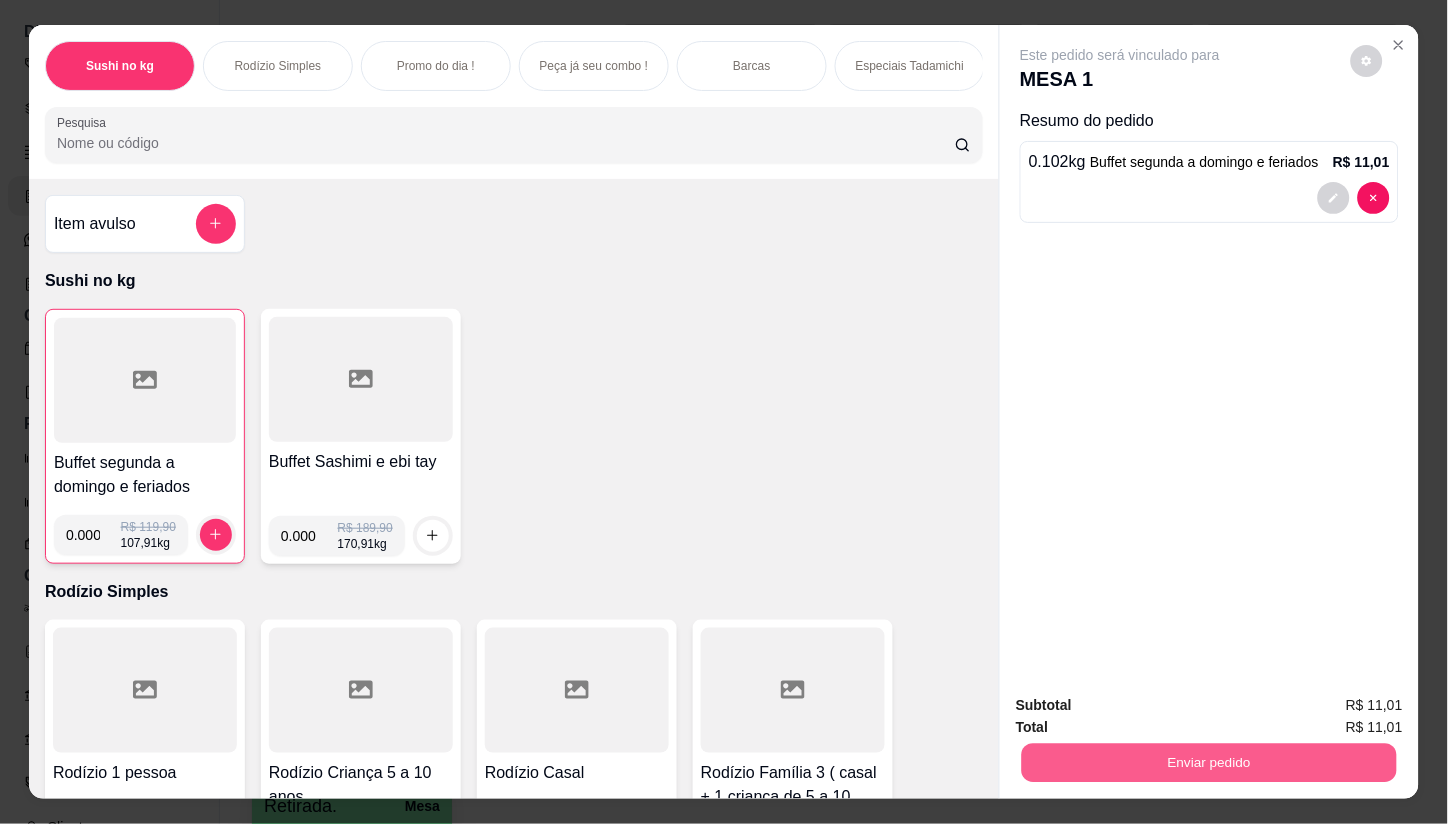 click on "Enviar pedido" at bounding box center [1209, 763] 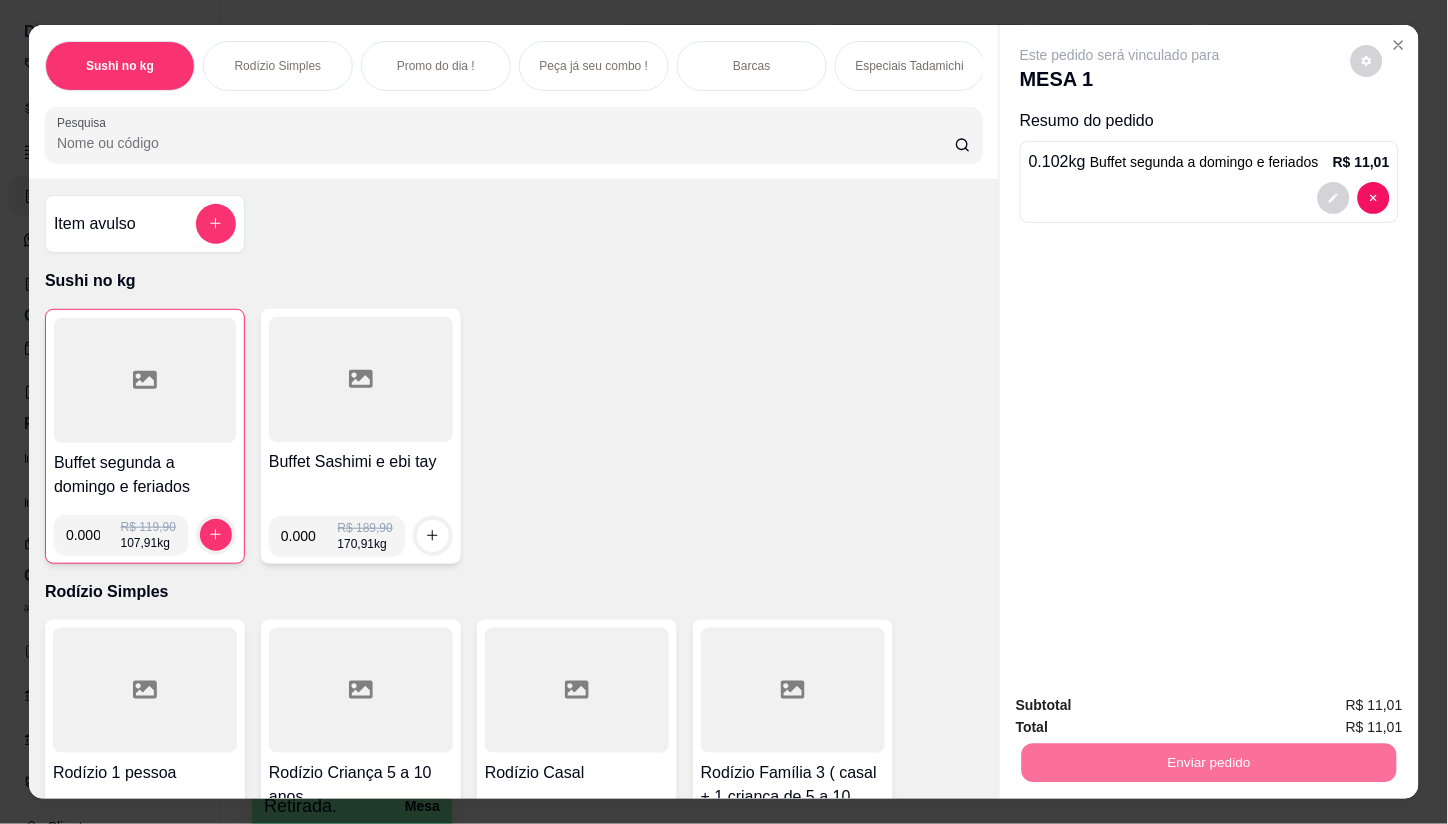 click on "Não registrar e enviar pedido" at bounding box center [1143, 706] 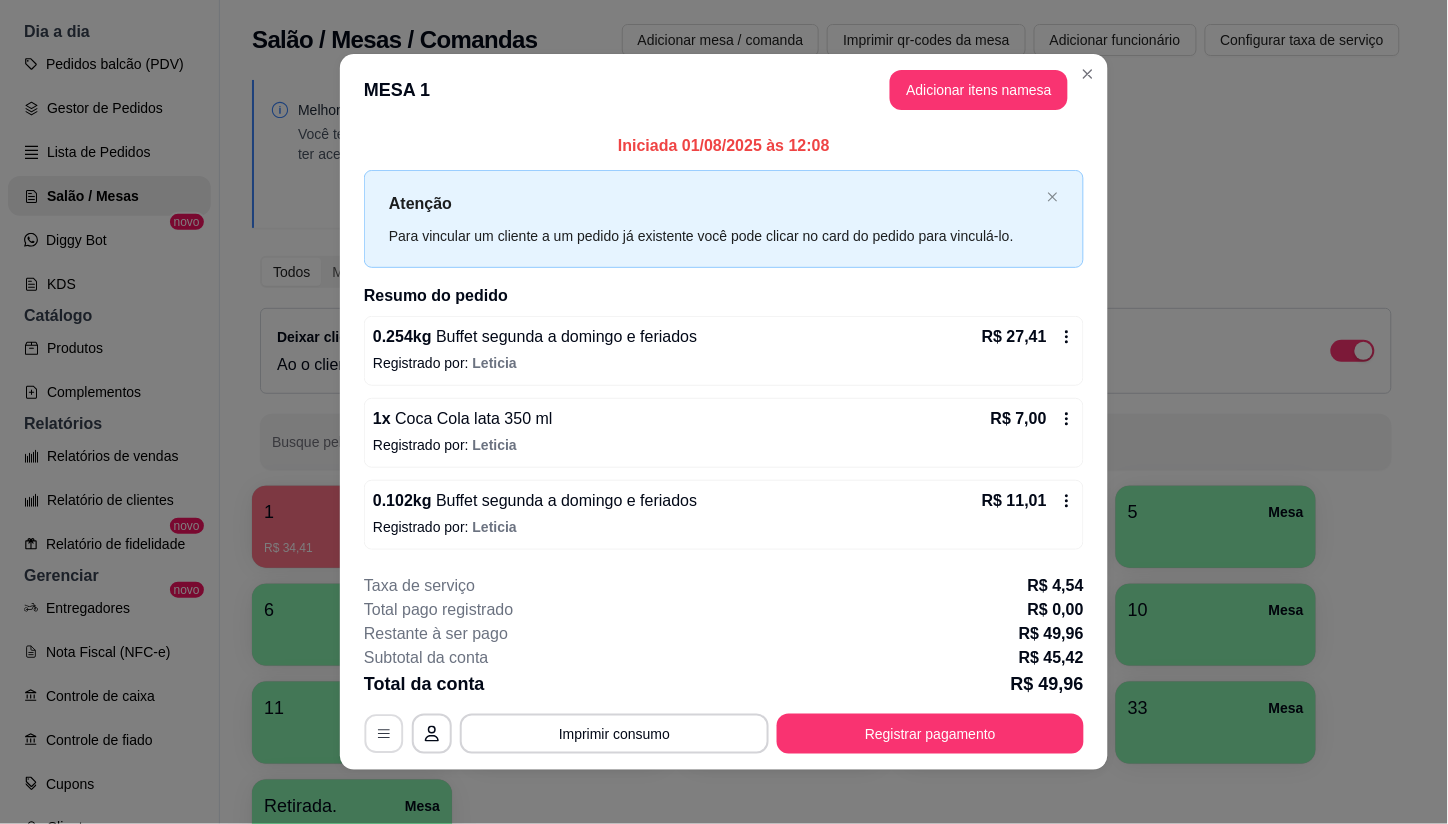 click 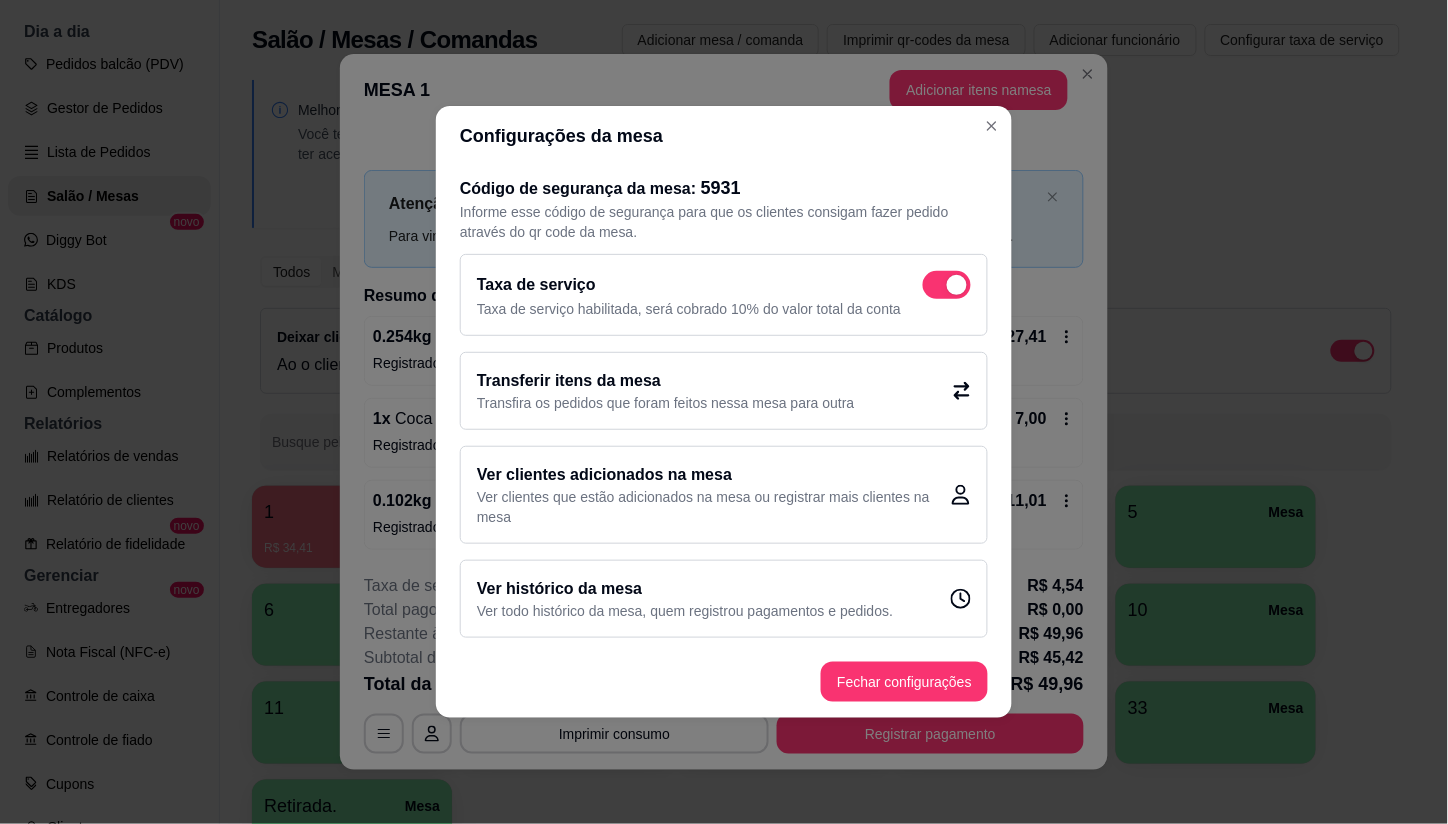 click on "Taxa de serviço Taxa de serviço habilitada, será cobrado 10% do valor total da conta" at bounding box center (724, 295) 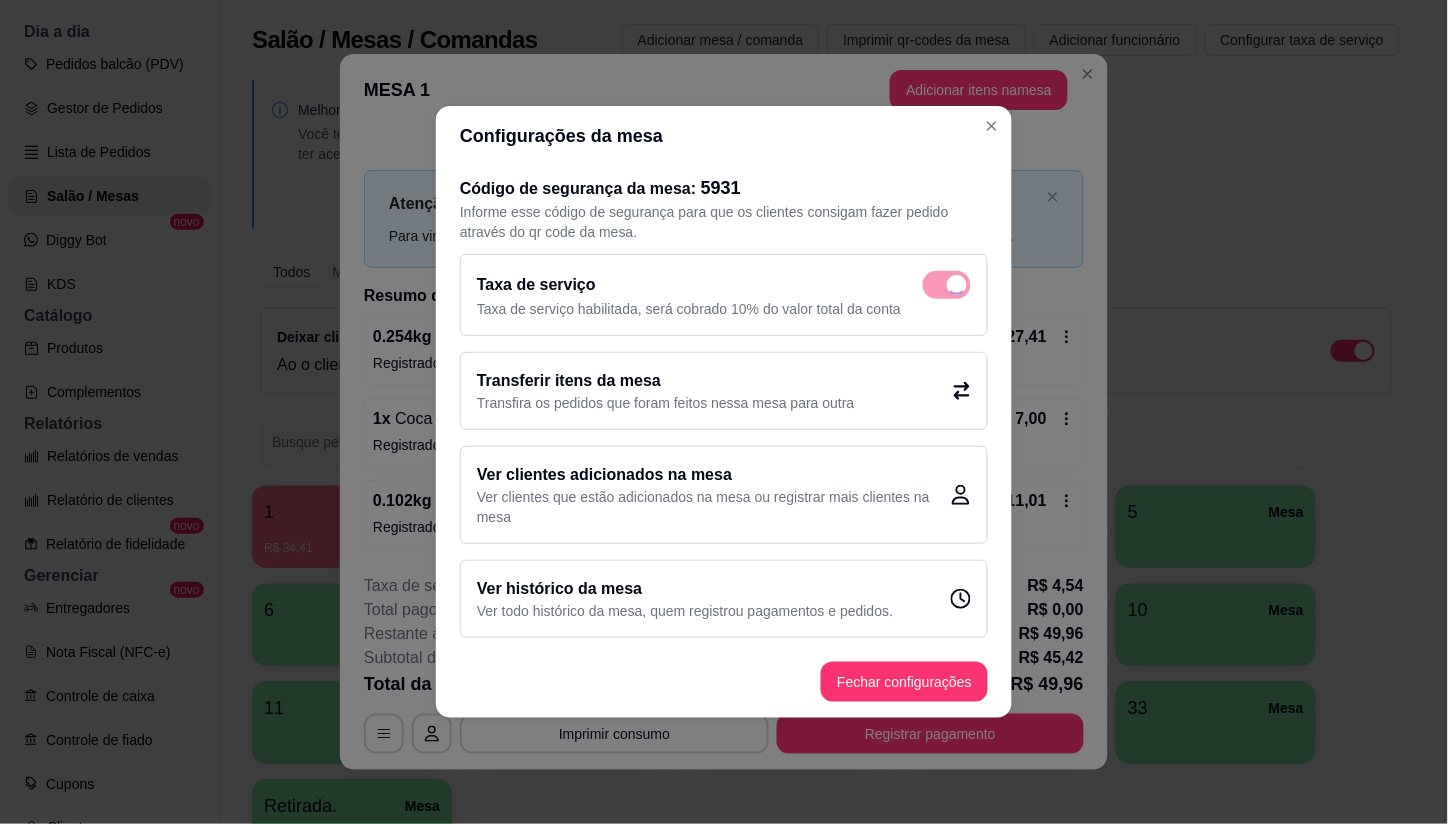 checkbox on "false" 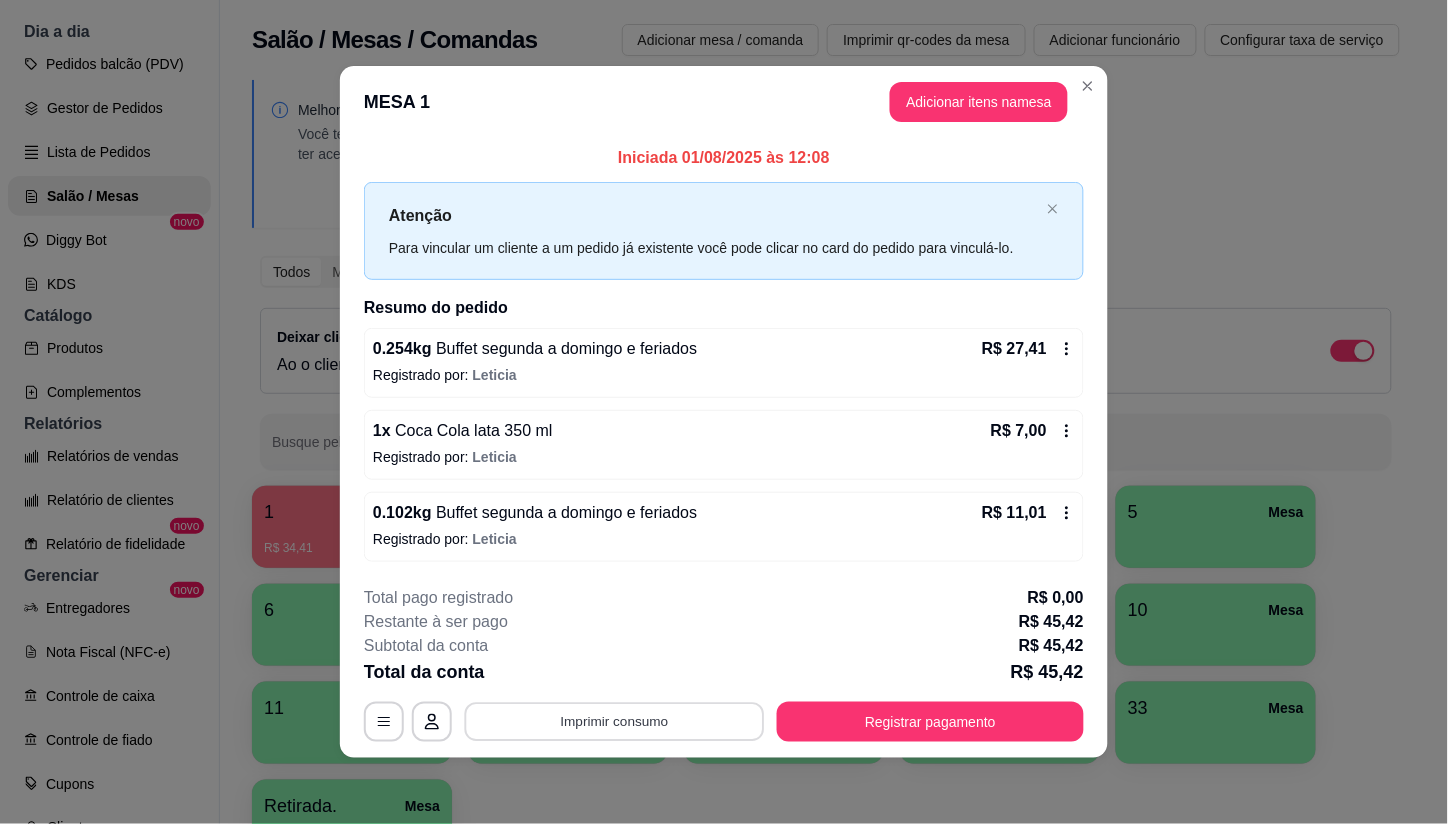 click on "Imprimir consumo" at bounding box center [615, 721] 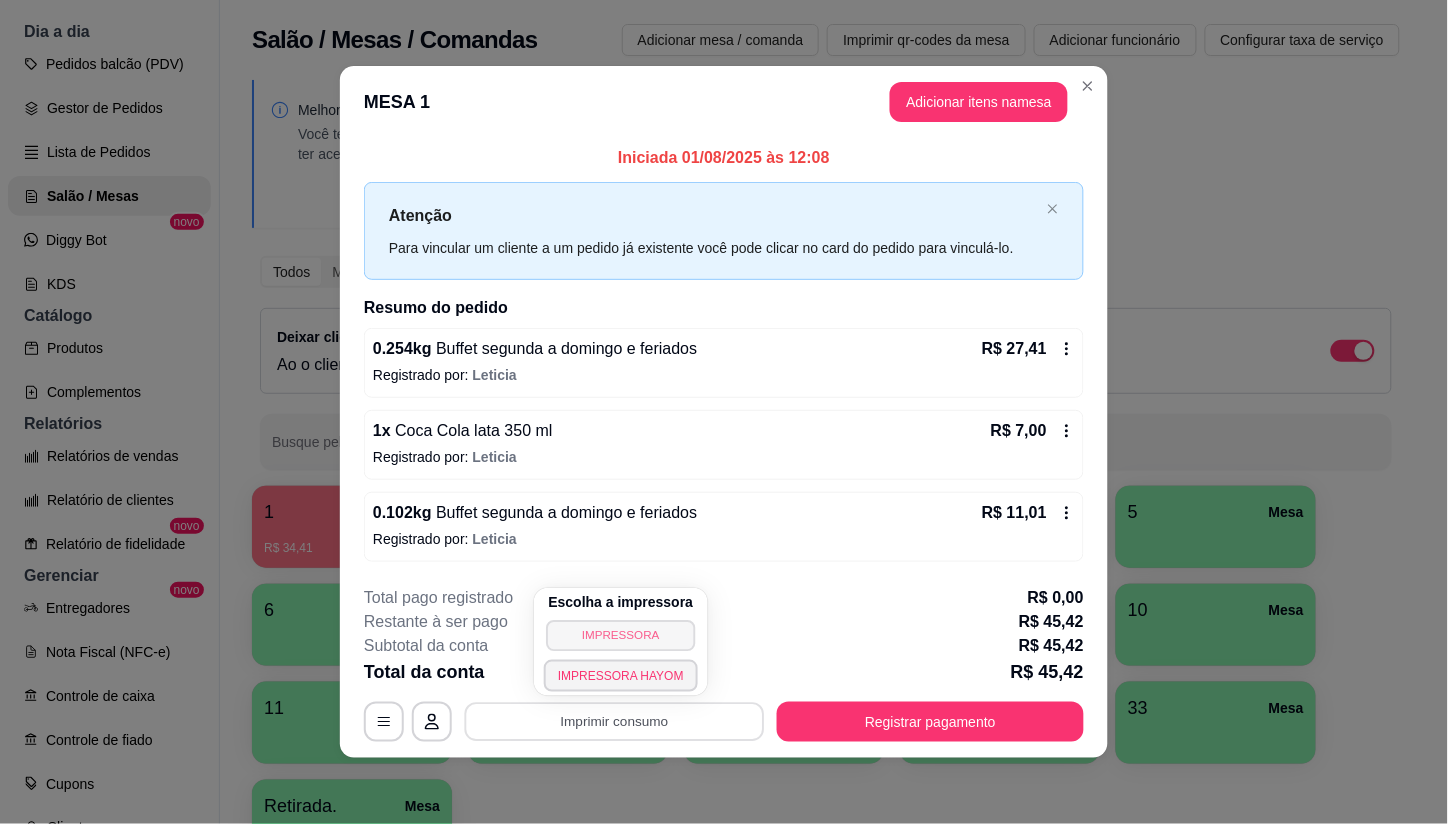 click on "IMPRESSORA" at bounding box center [620, 635] 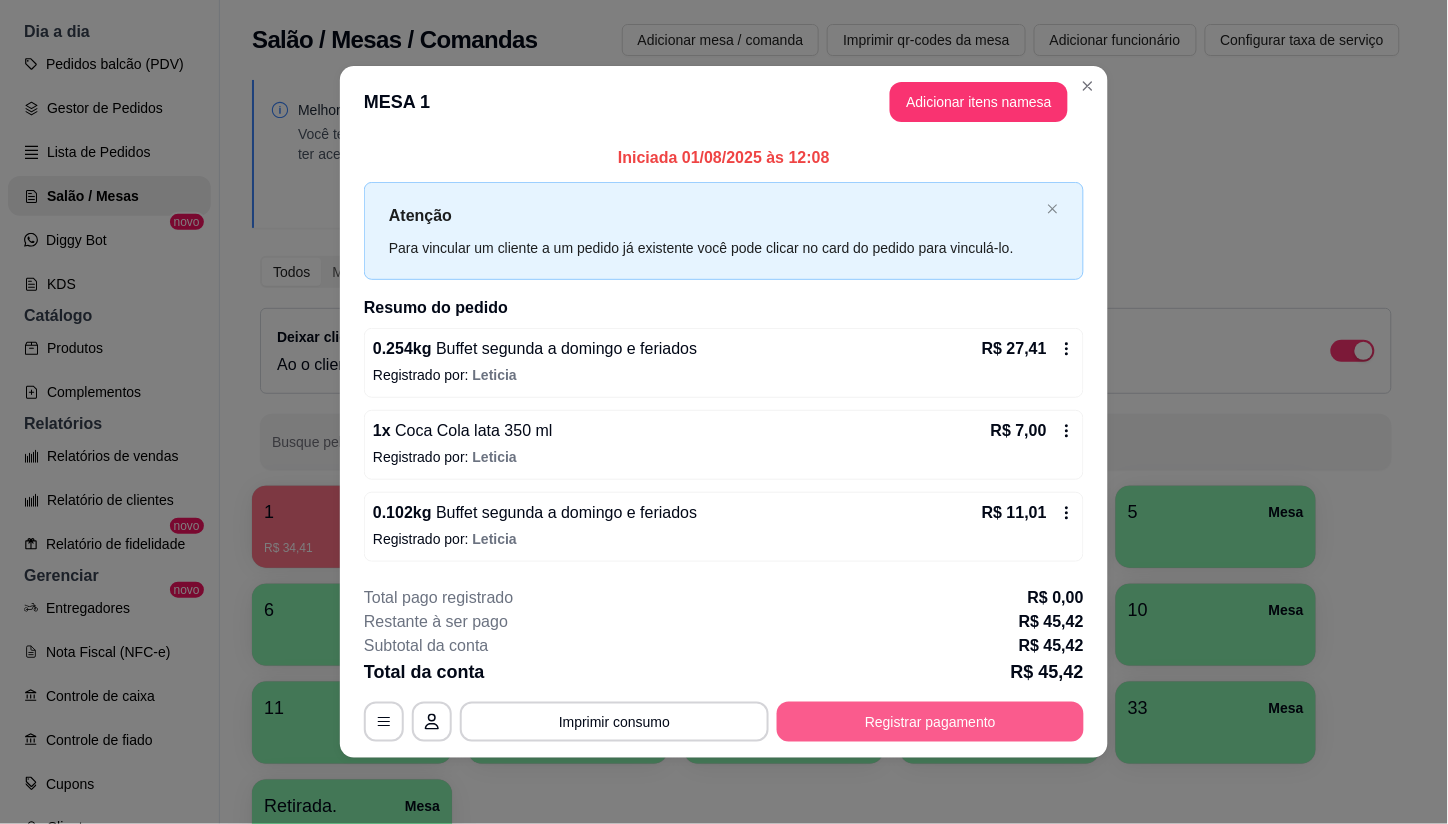 click on "Registrar pagamento" at bounding box center (930, 722) 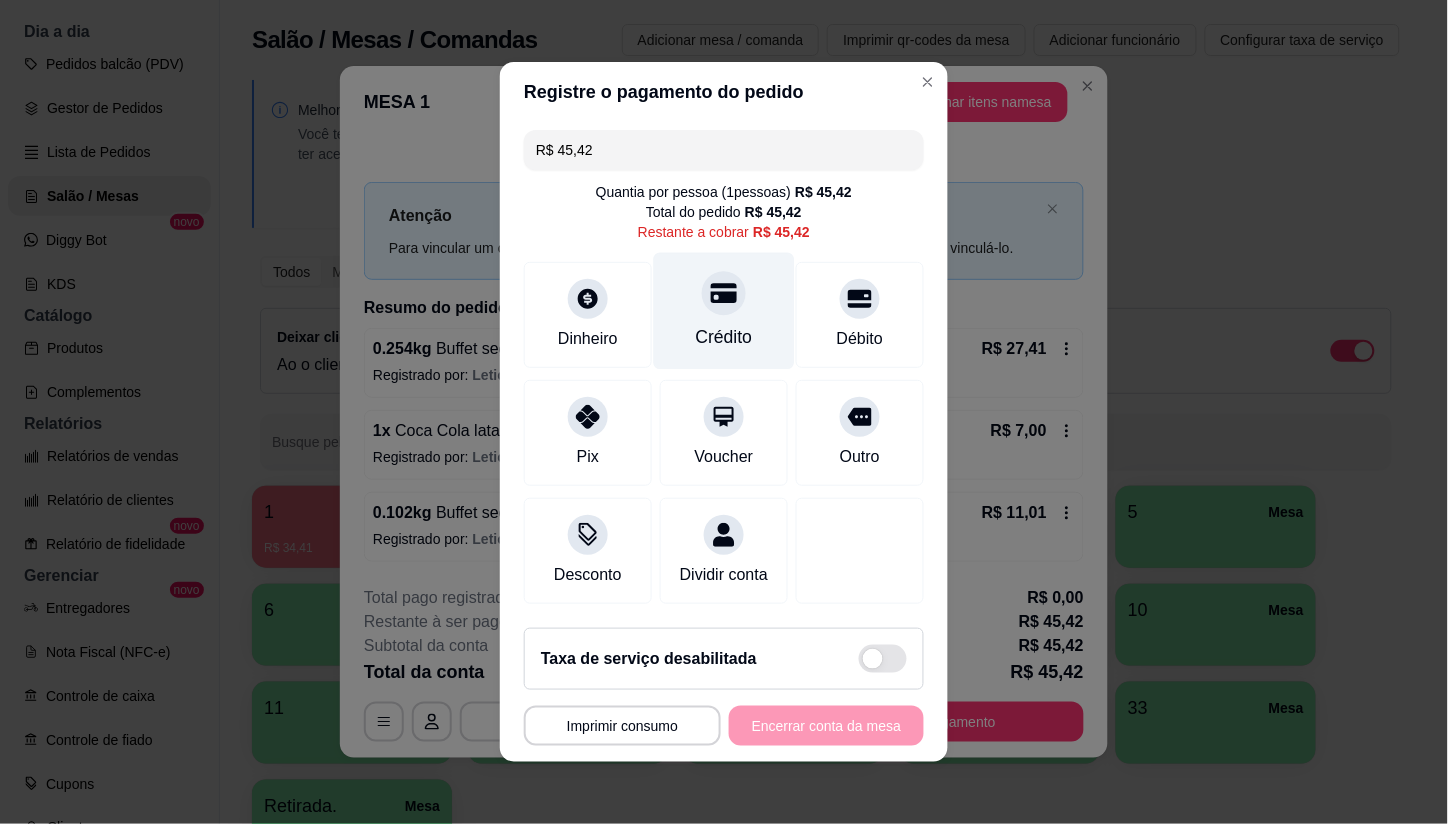 click at bounding box center [724, 293] 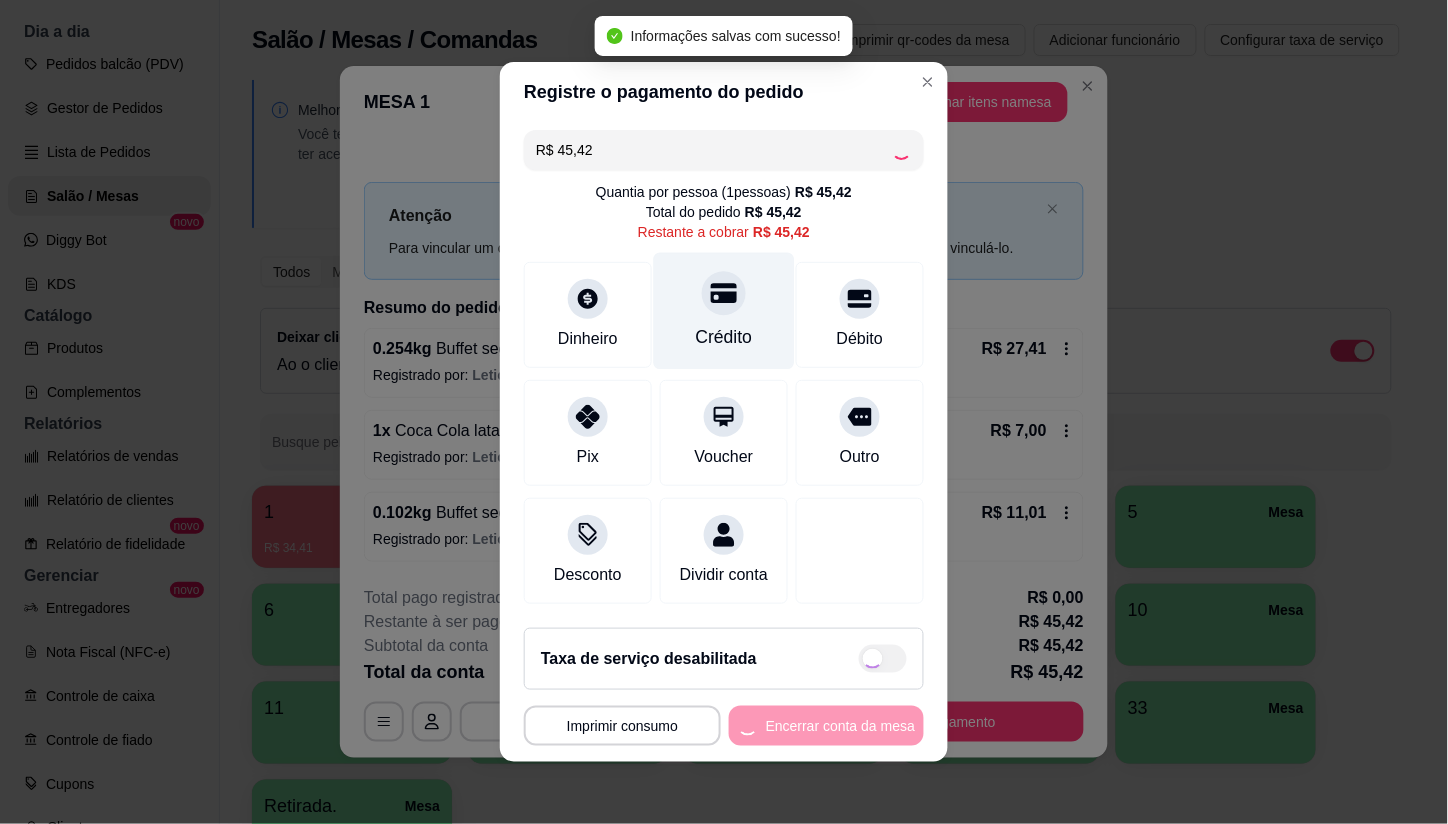 type on "R$ 0,00" 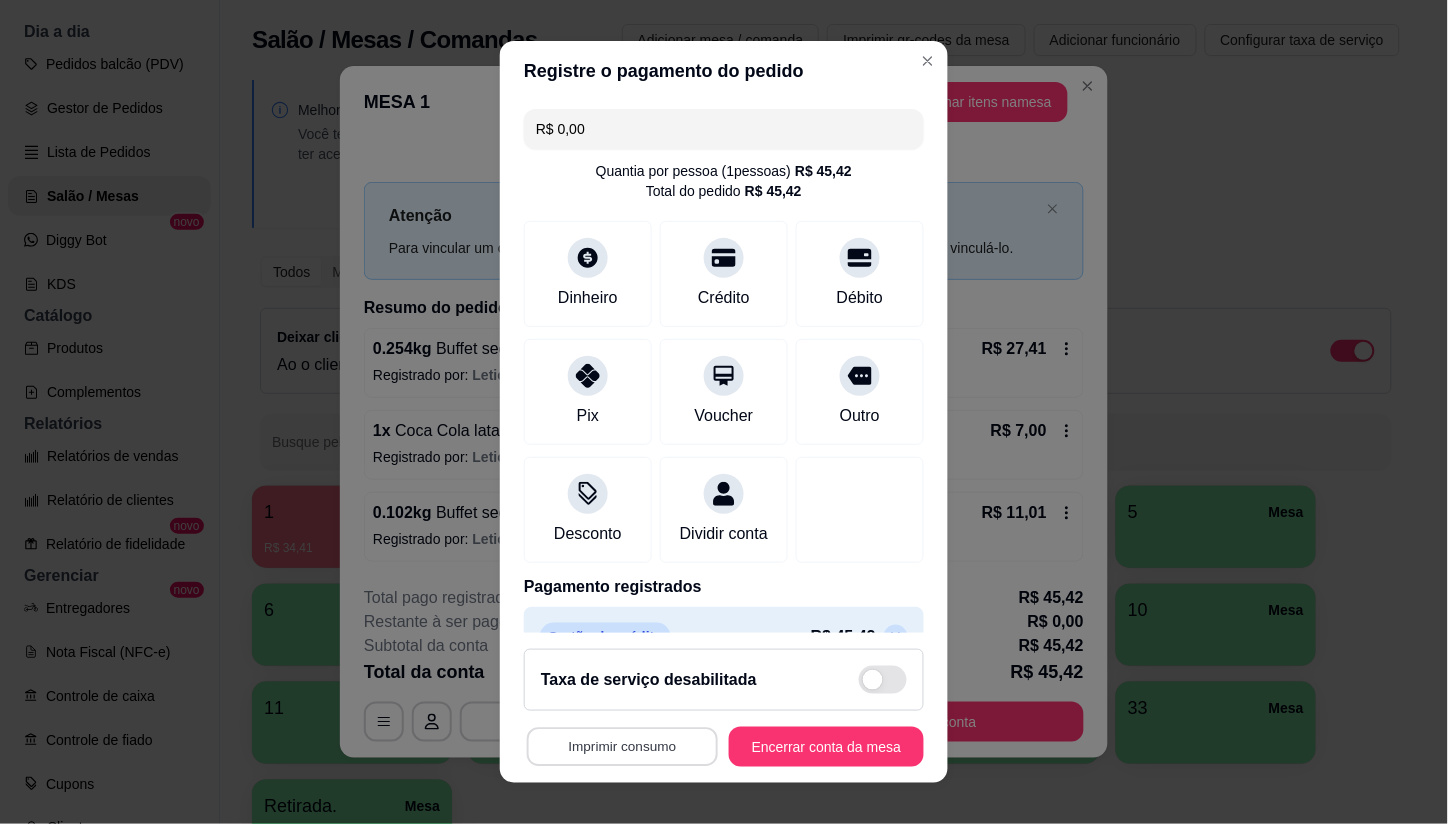 click on "Imprimir consumo" at bounding box center [622, 746] 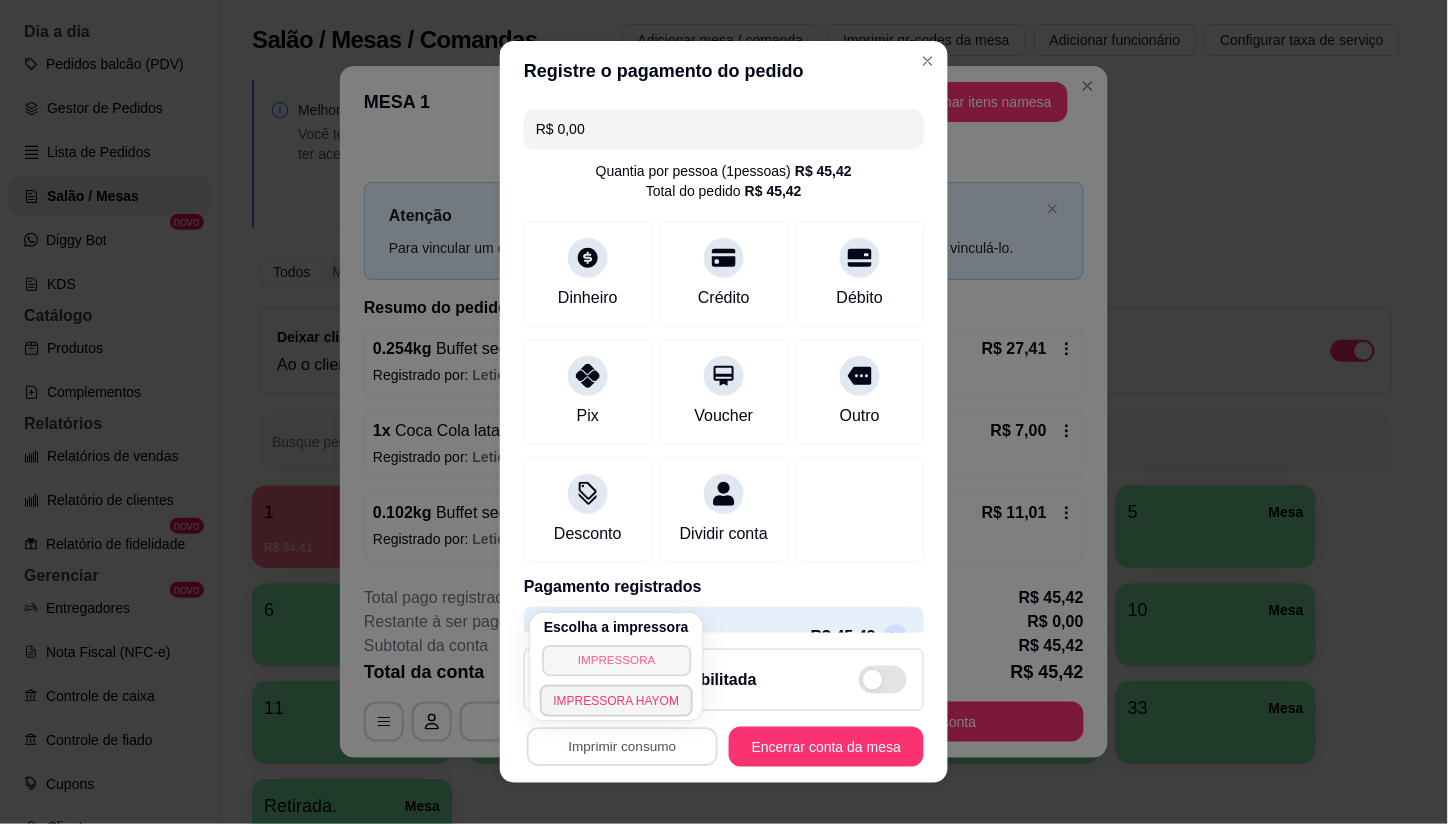 click on "IMPRESSORA" at bounding box center [616, 660] 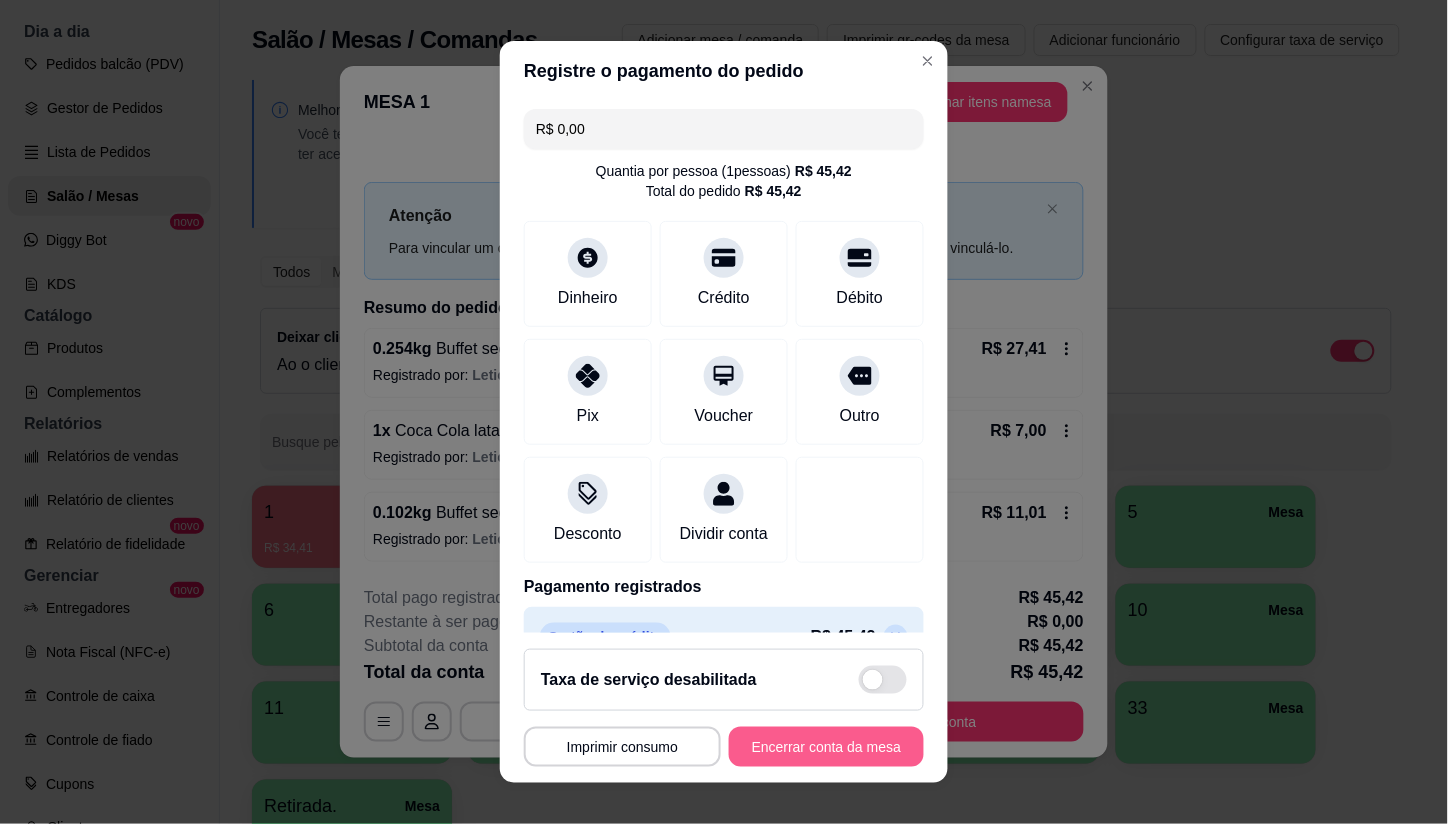 click on "Encerrar conta da mesa" at bounding box center [826, 747] 